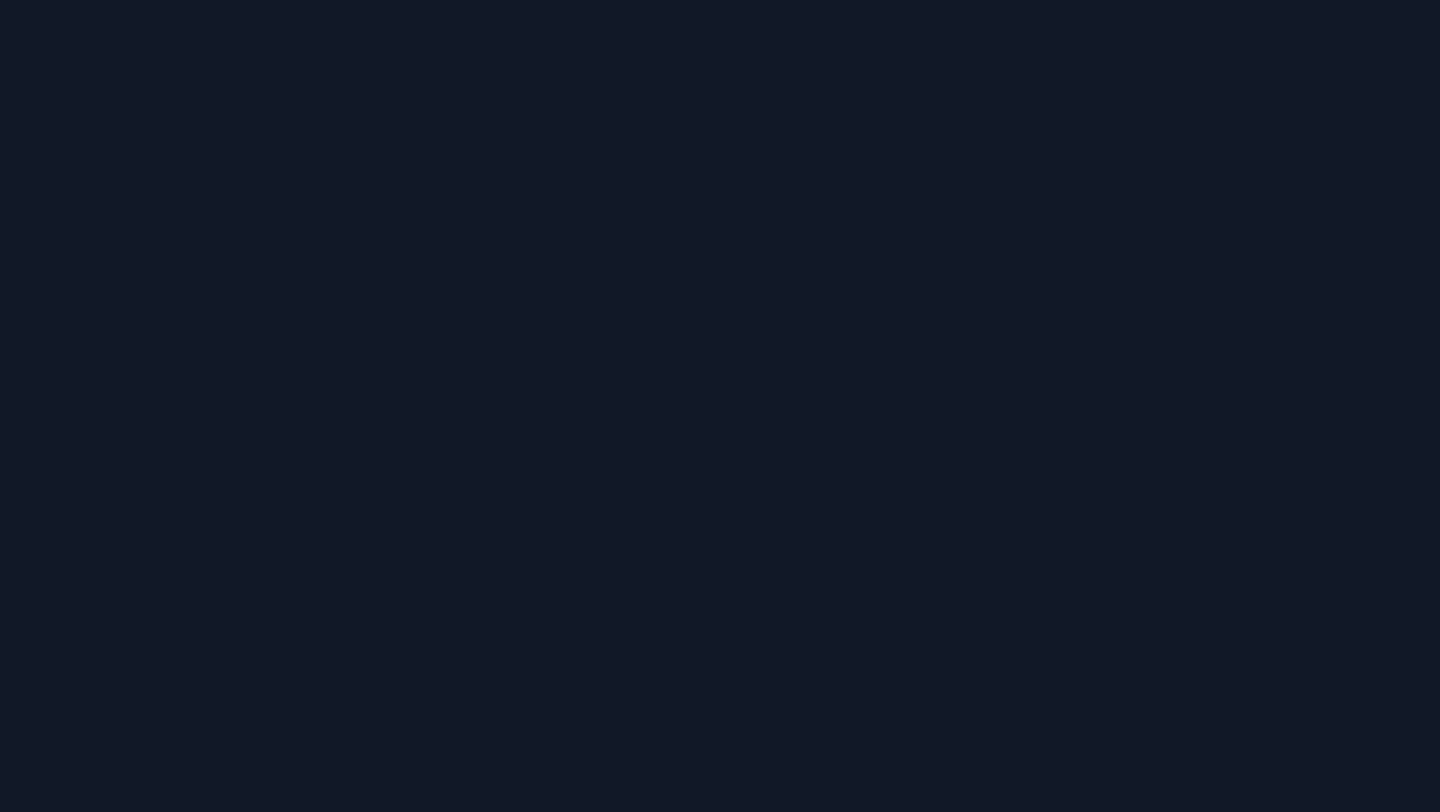 scroll, scrollTop: 0, scrollLeft: 0, axis: both 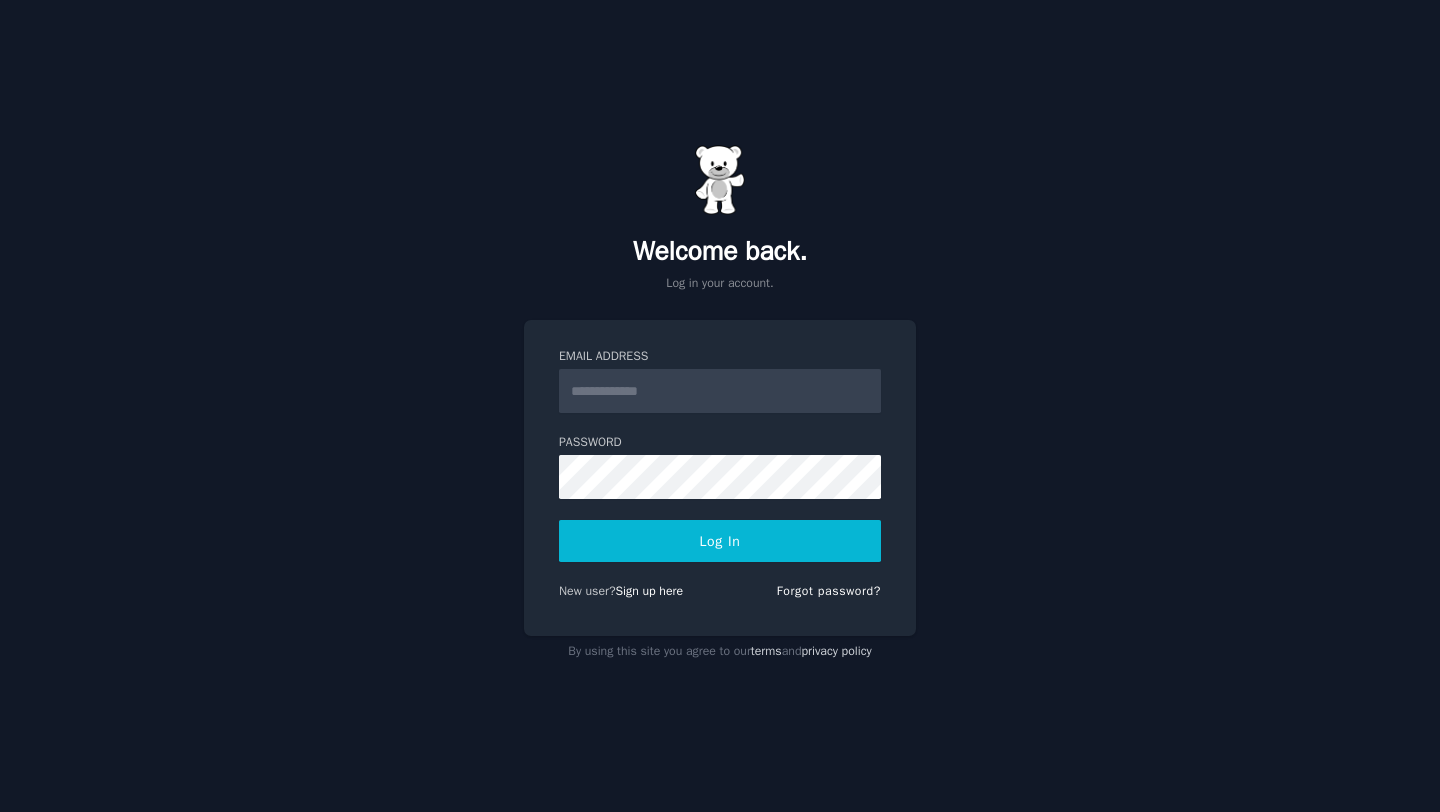 click on "Email Address" at bounding box center (720, 391) 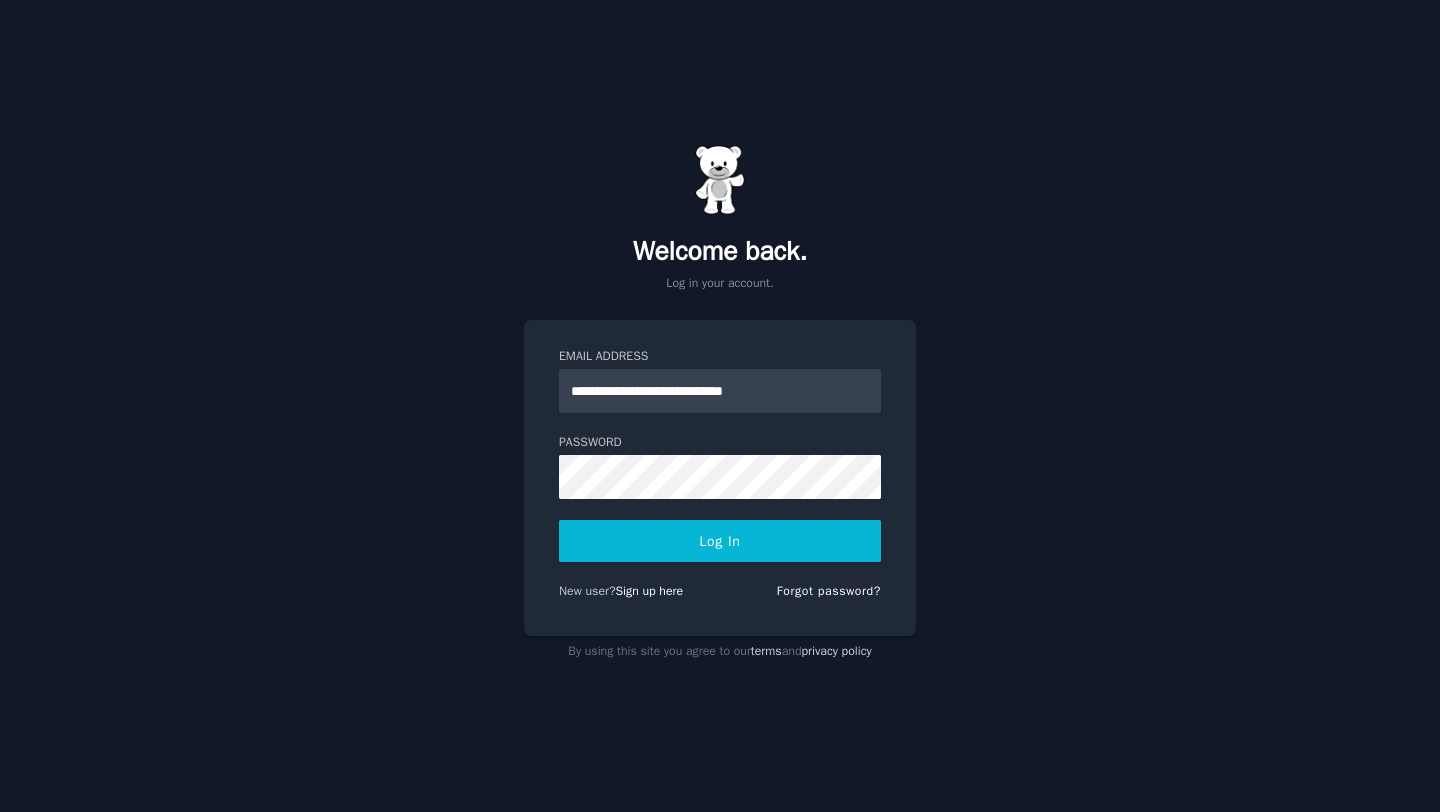 click on "Log In" at bounding box center (720, 541) 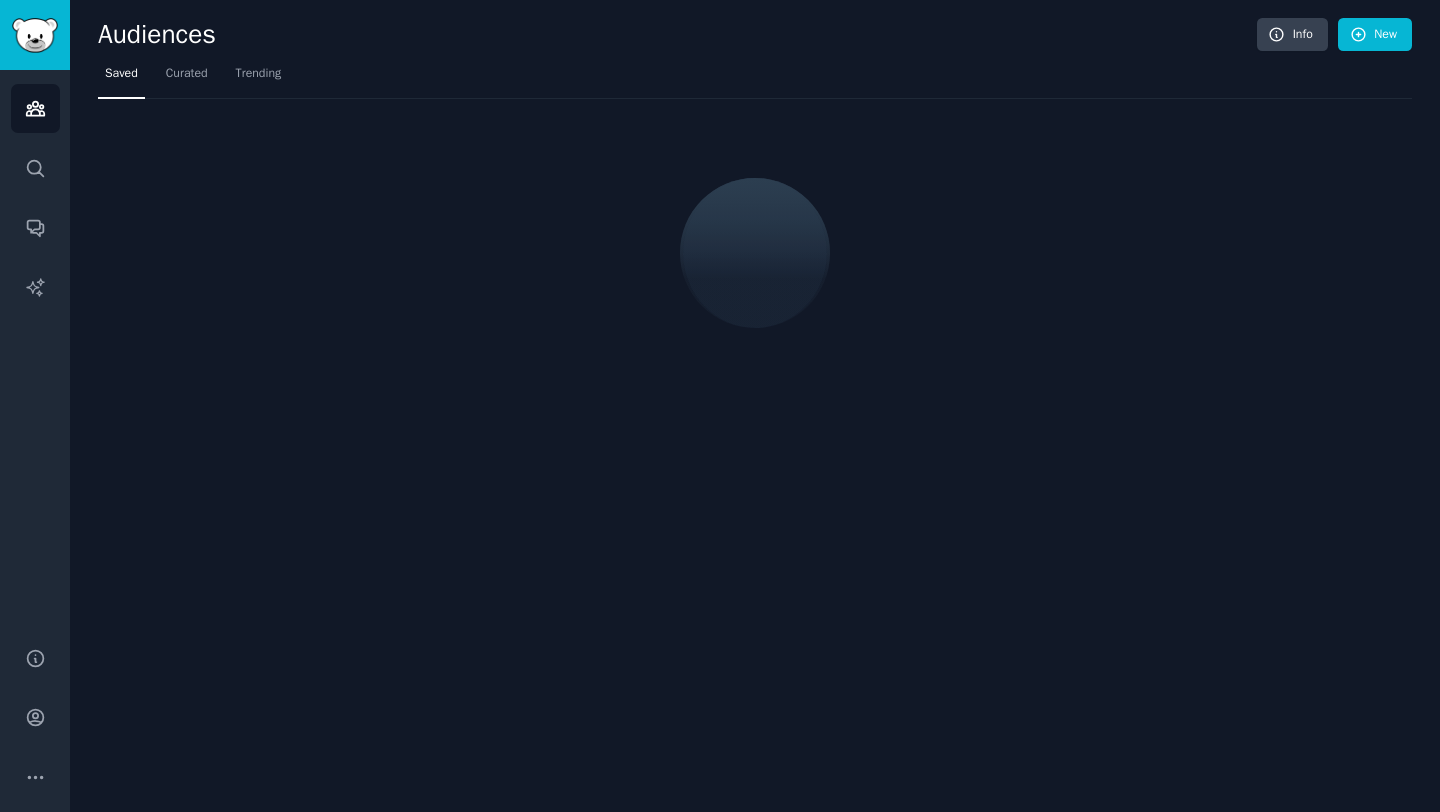 scroll, scrollTop: 0, scrollLeft: 0, axis: both 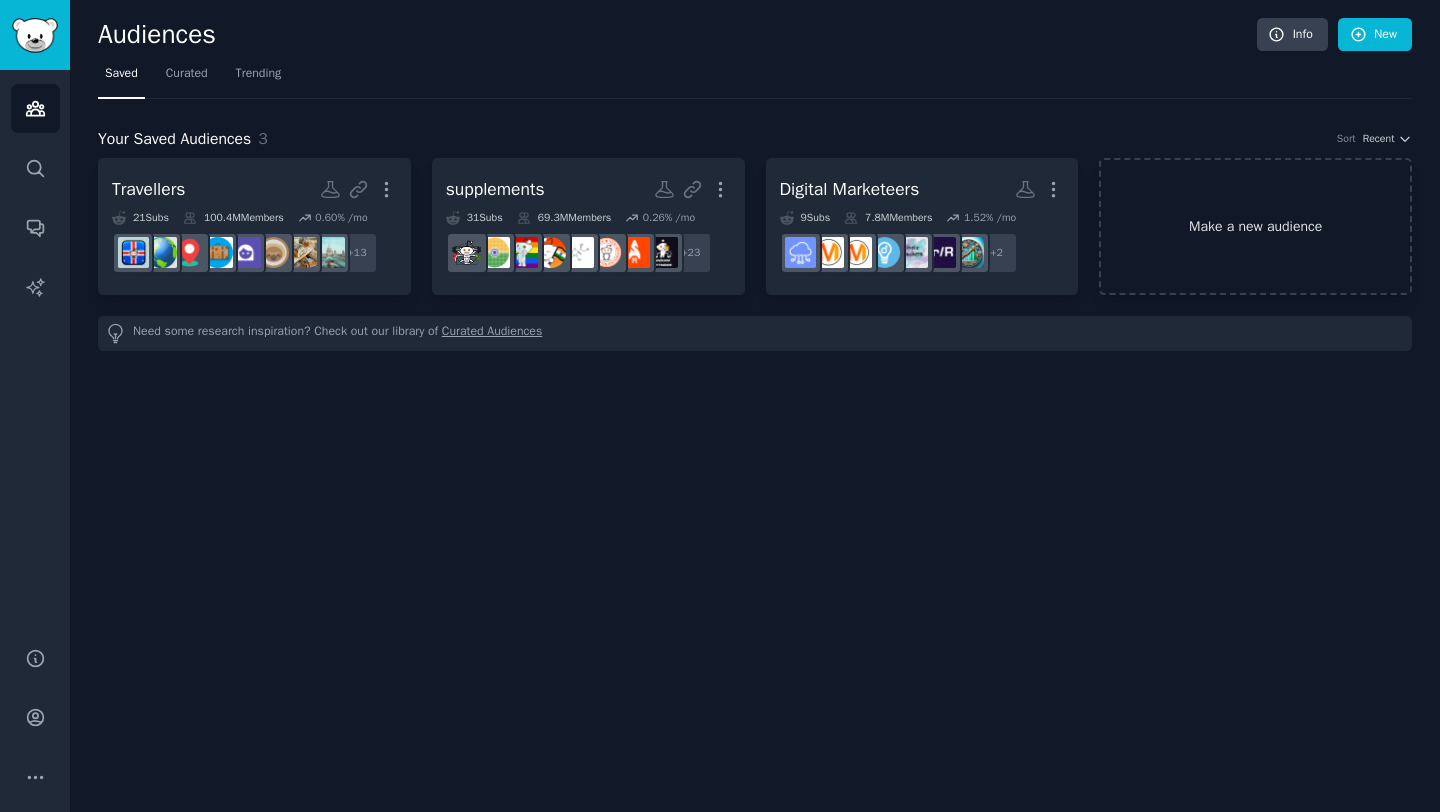 click on "Make a new audience" at bounding box center [1255, 226] 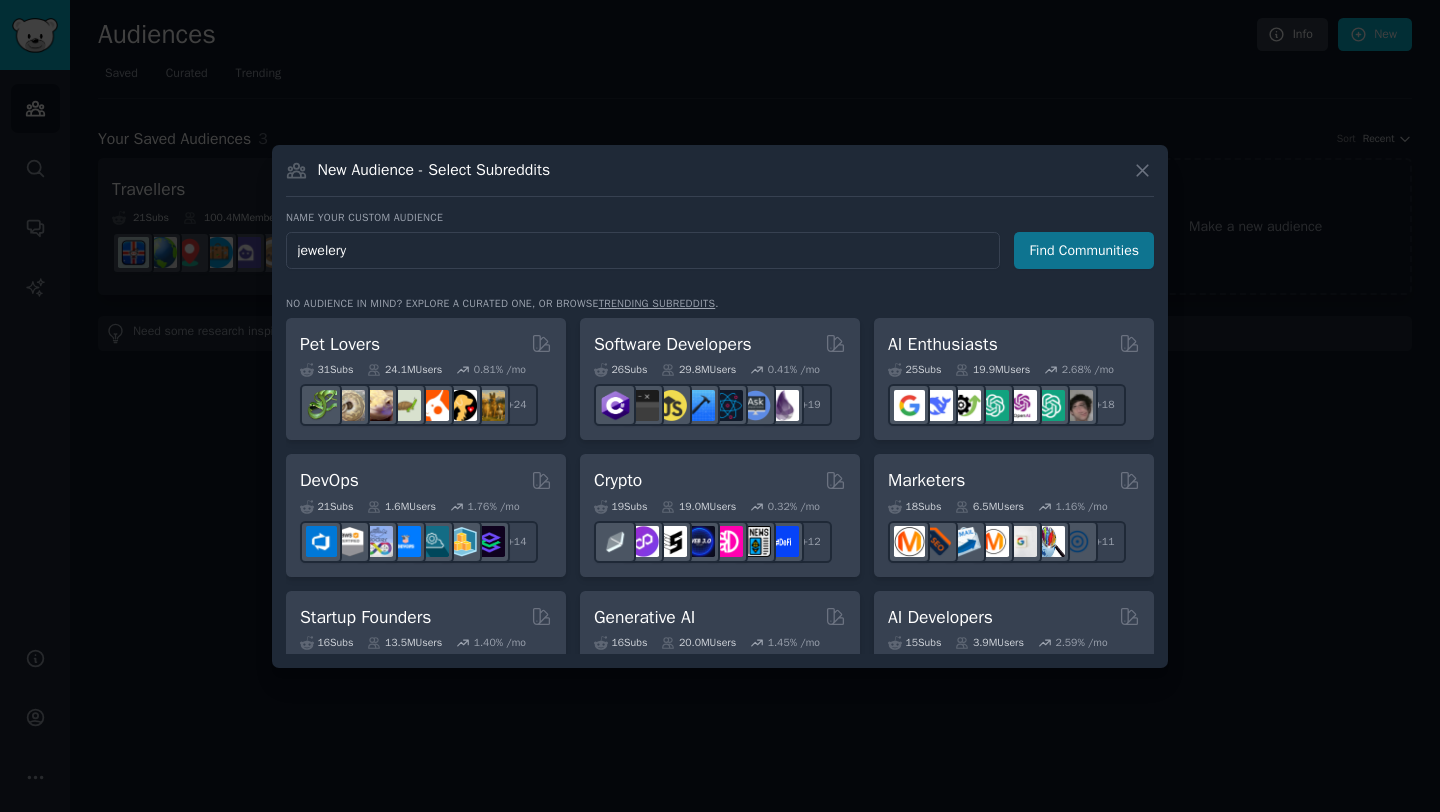 type on "jewelery" 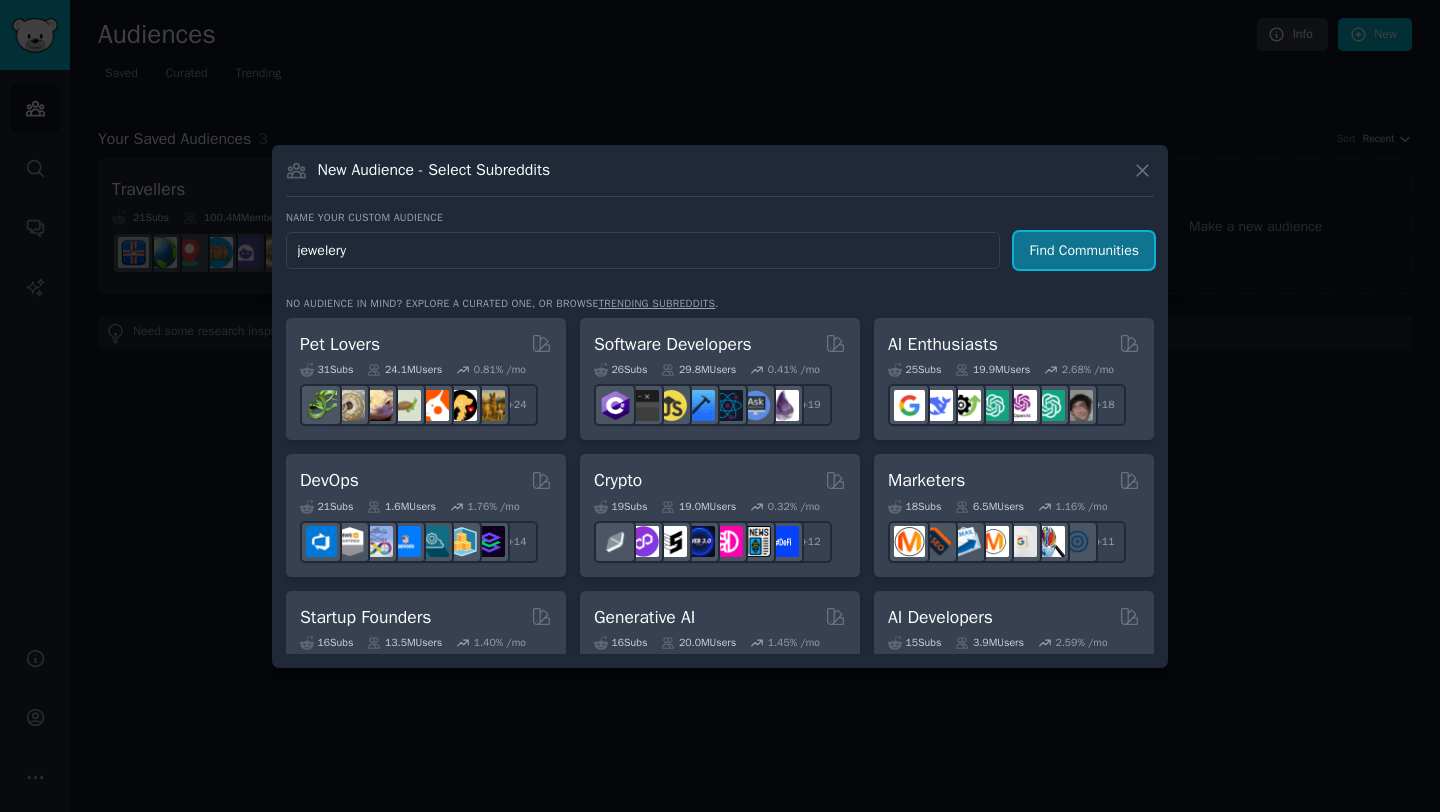 click on "Find Communities" at bounding box center [1084, 250] 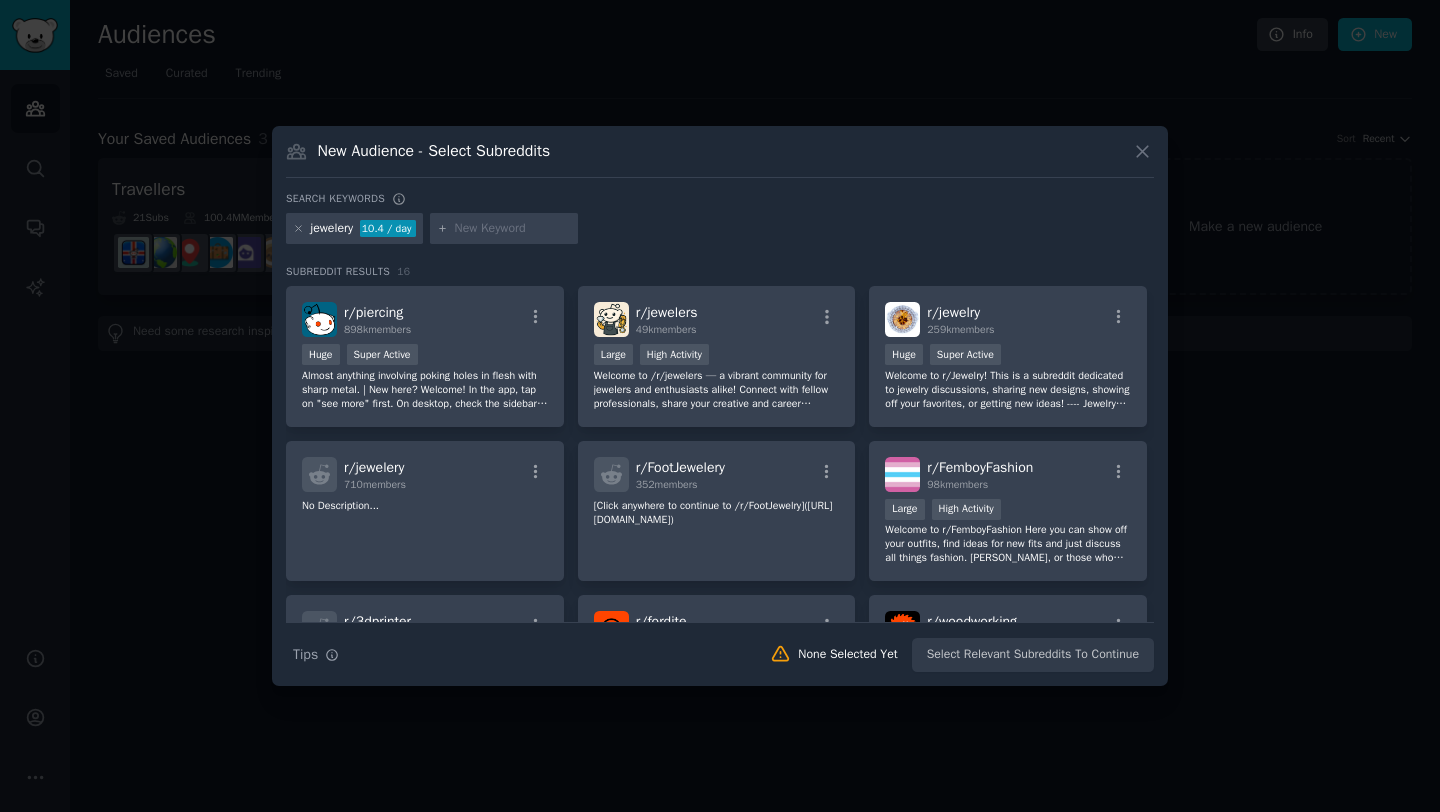 click at bounding box center (513, 229) 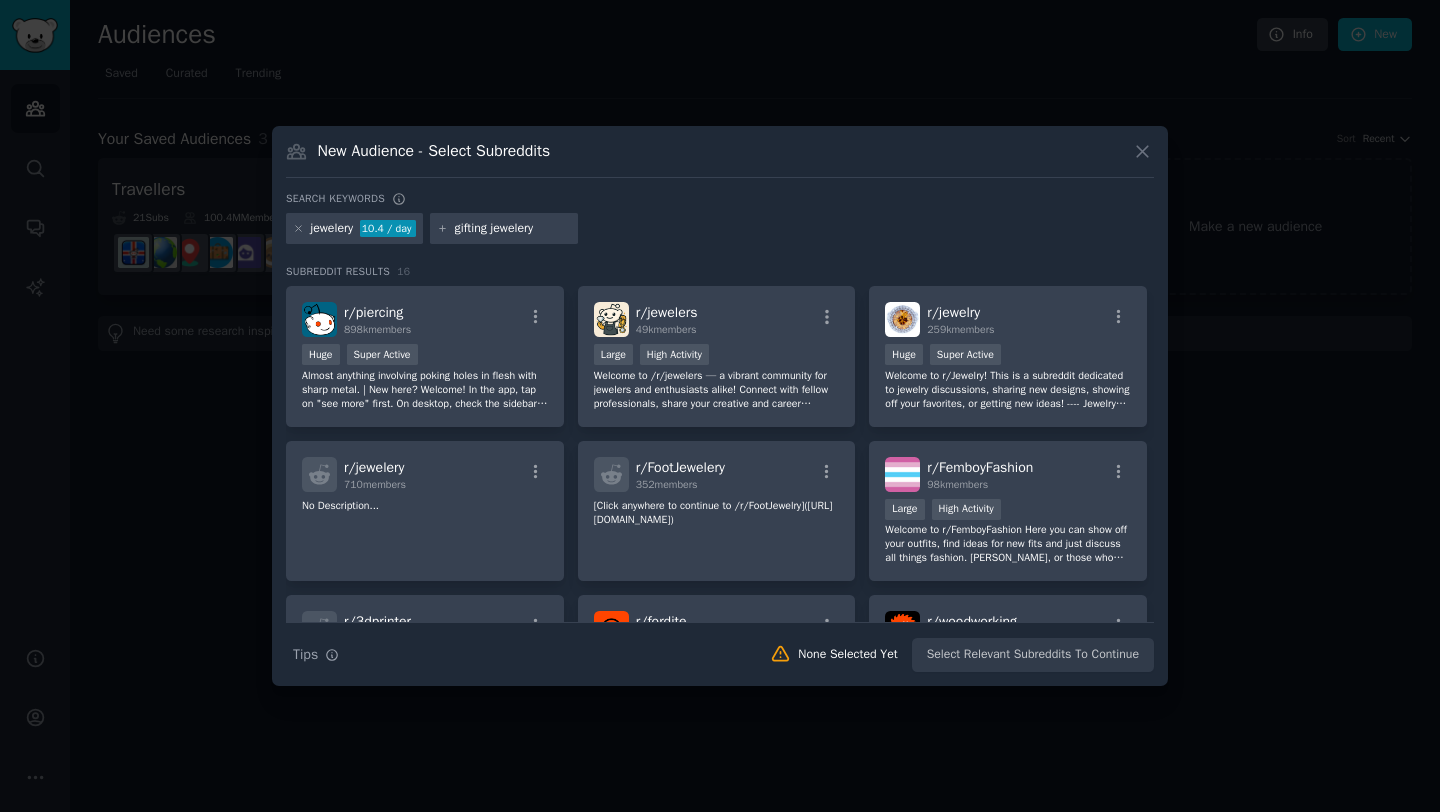 drag, startPoint x: 557, startPoint y: 226, endPoint x: 500, endPoint y: 226, distance: 57 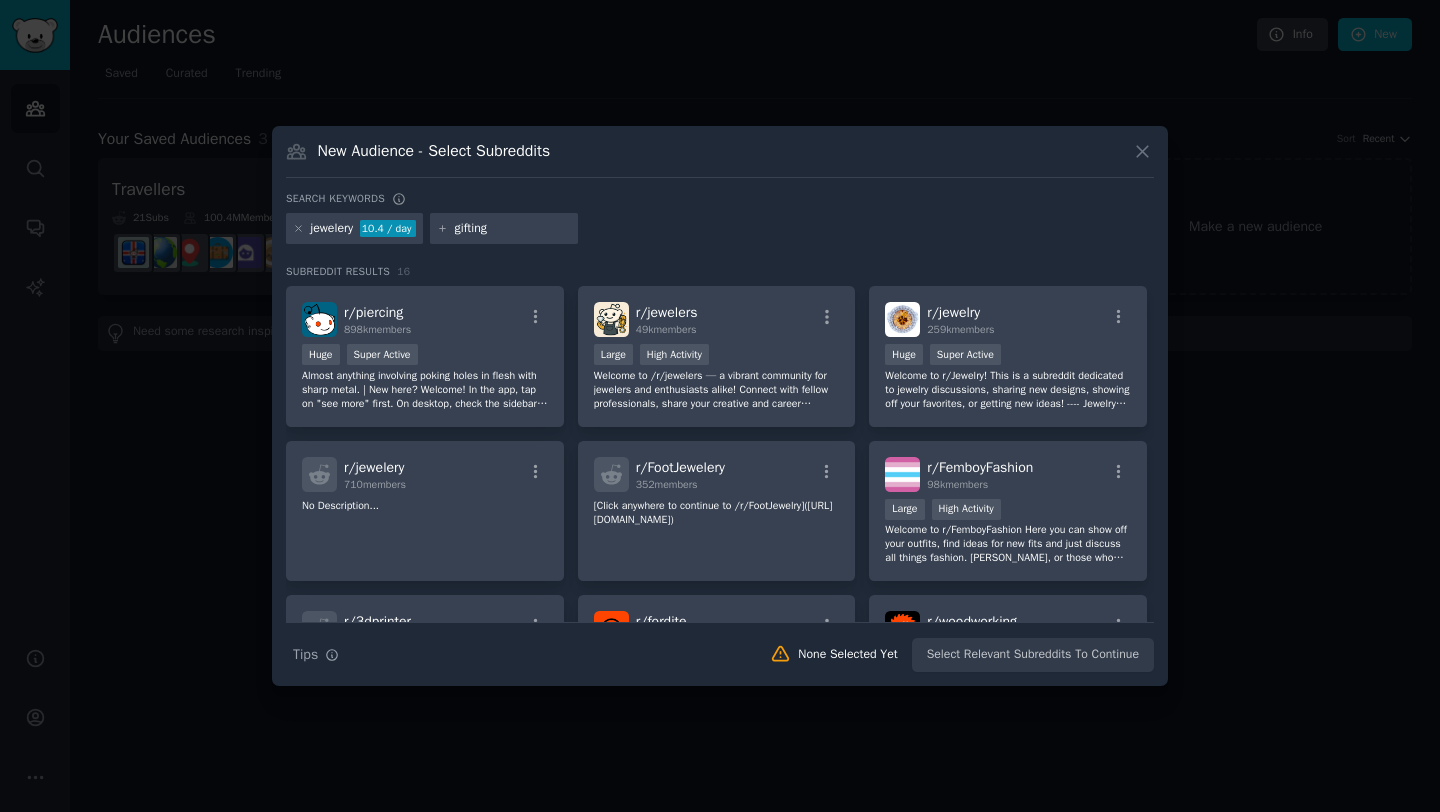 type on "gifting" 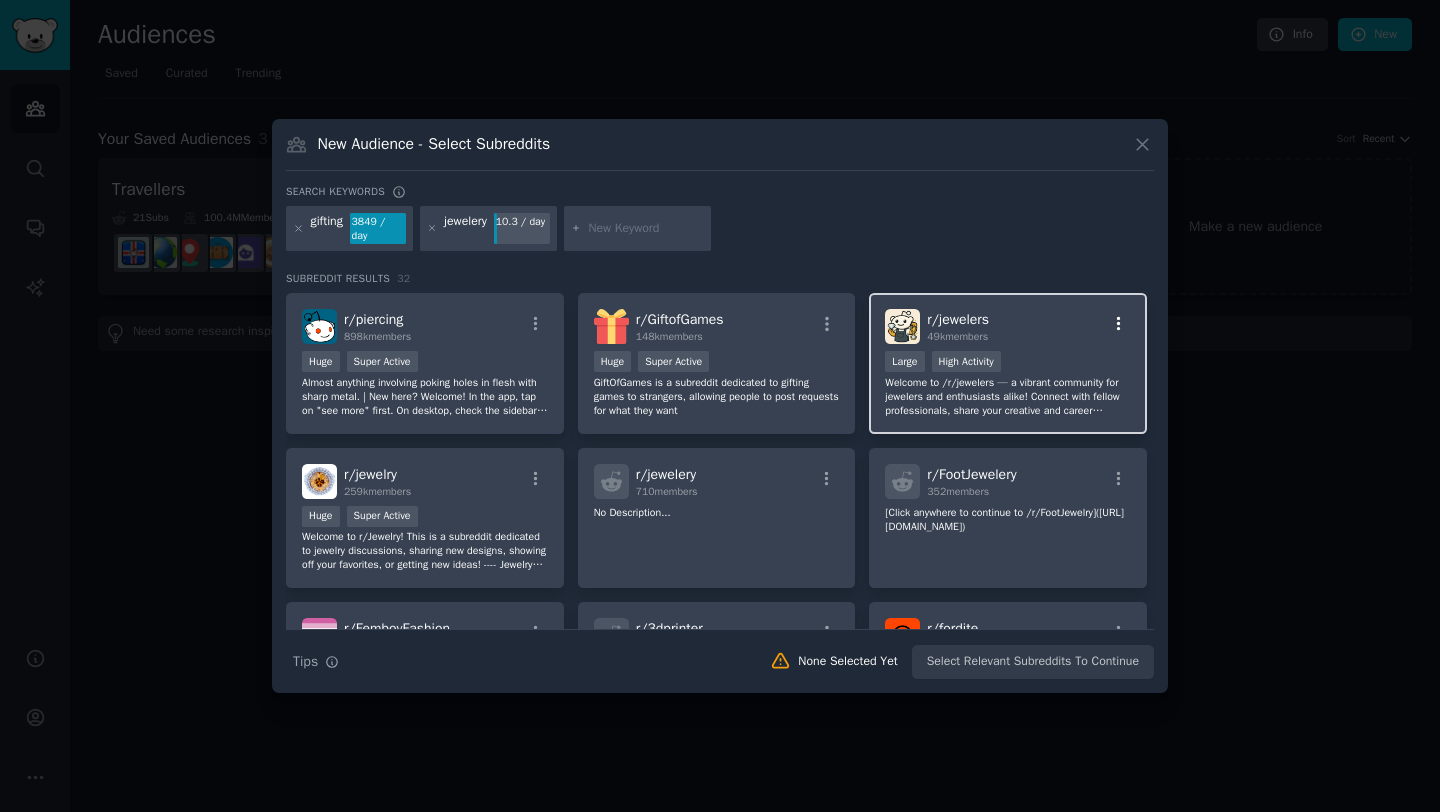click 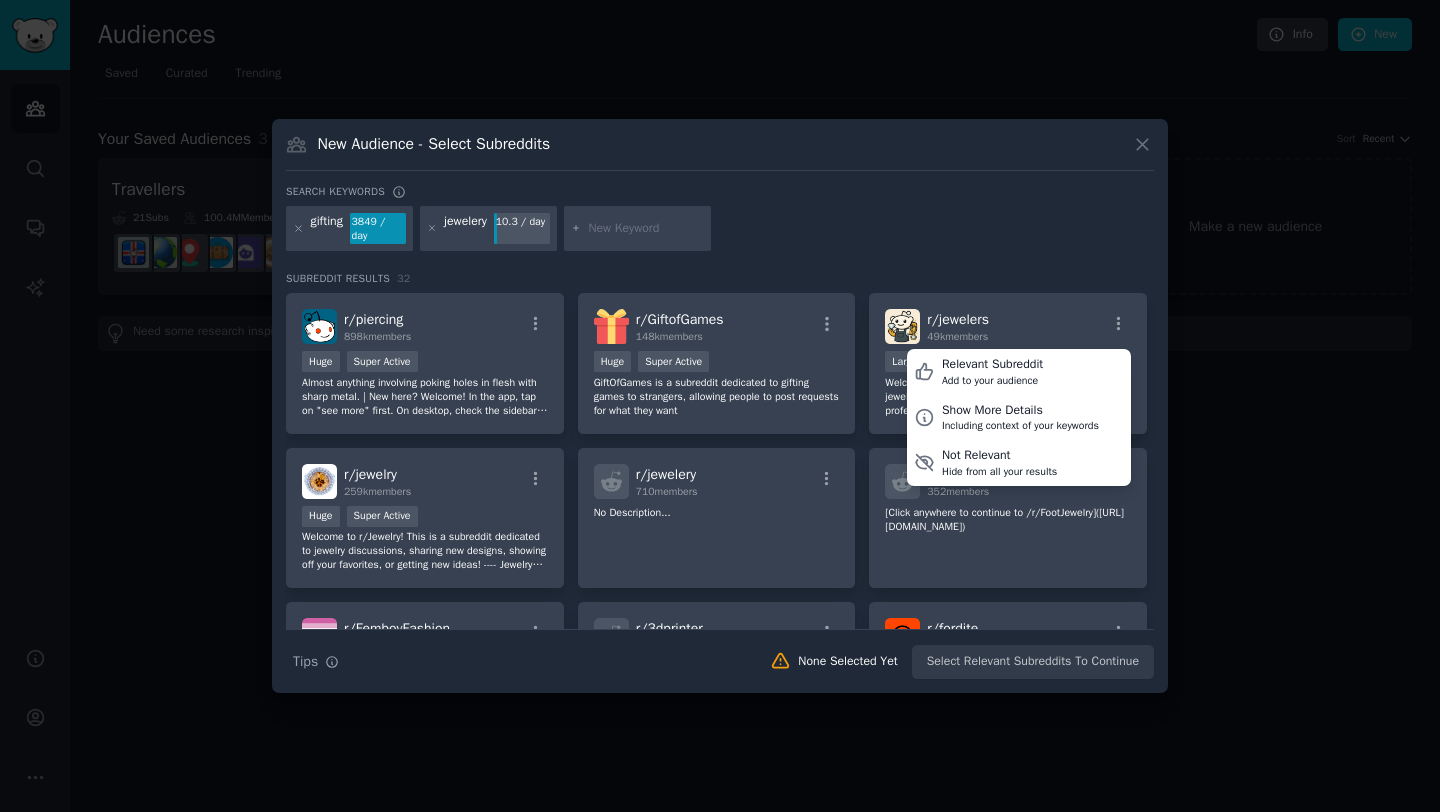 click on "gifting 3849 / day jewelery 10.3 / day" at bounding box center (720, 232) 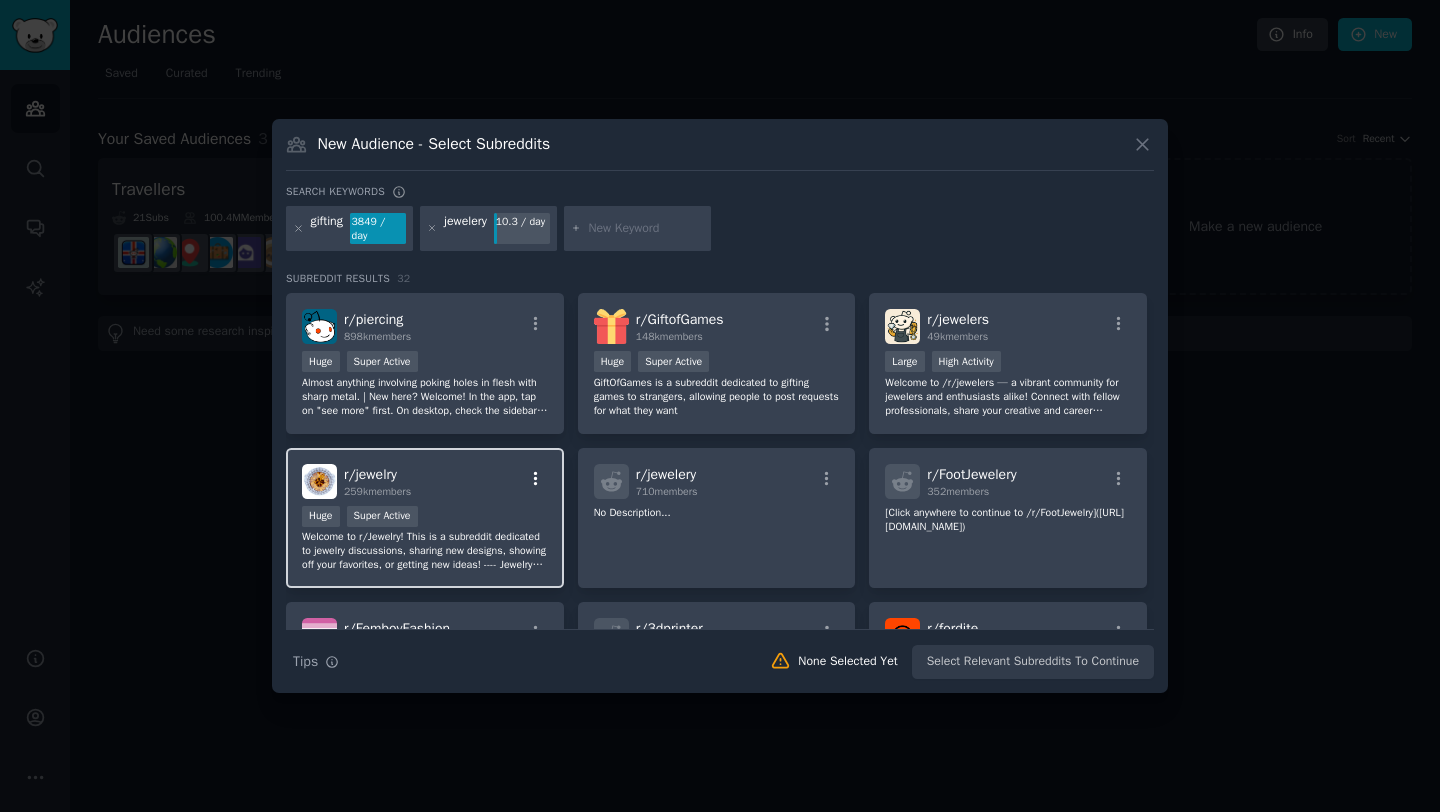 click 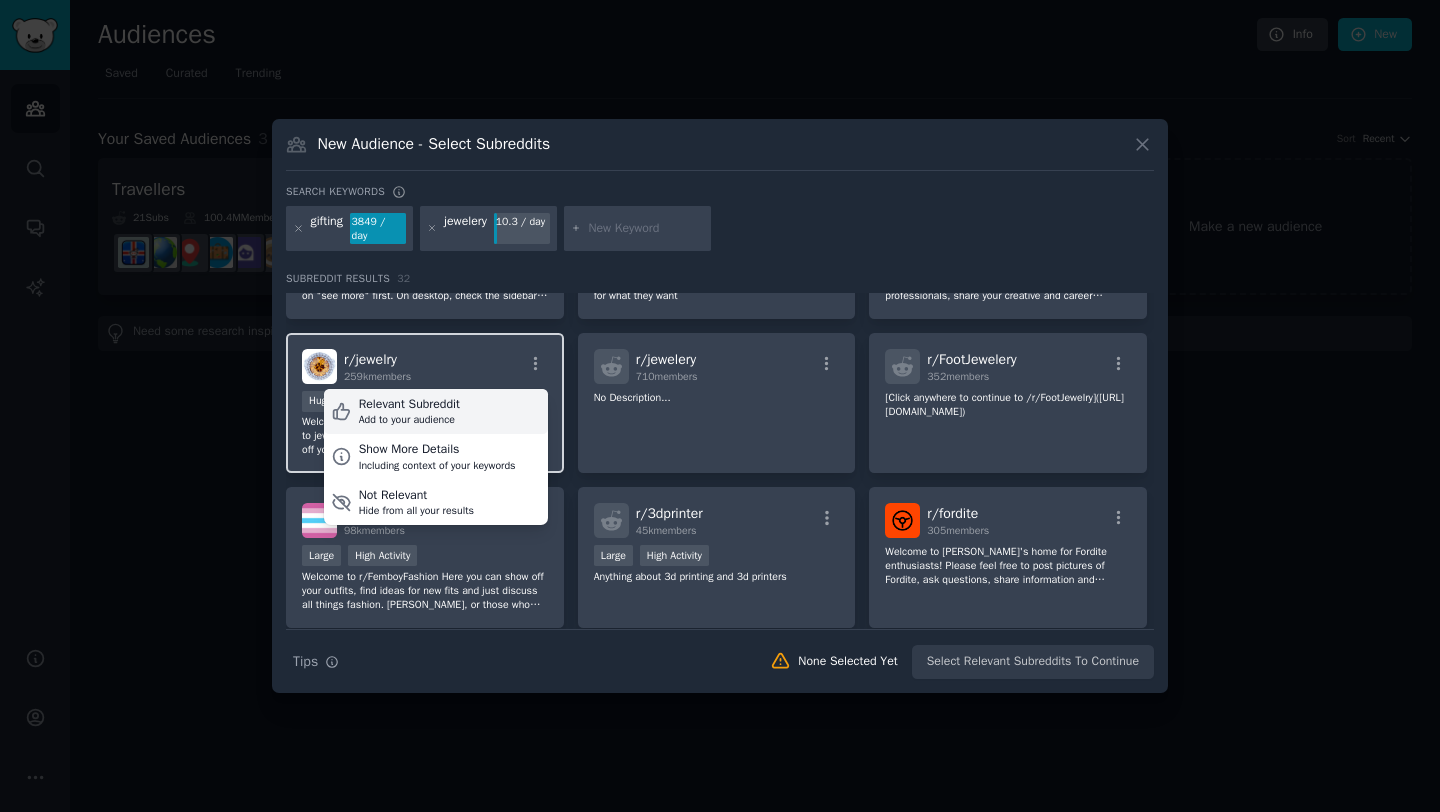 scroll, scrollTop: 112, scrollLeft: 0, axis: vertical 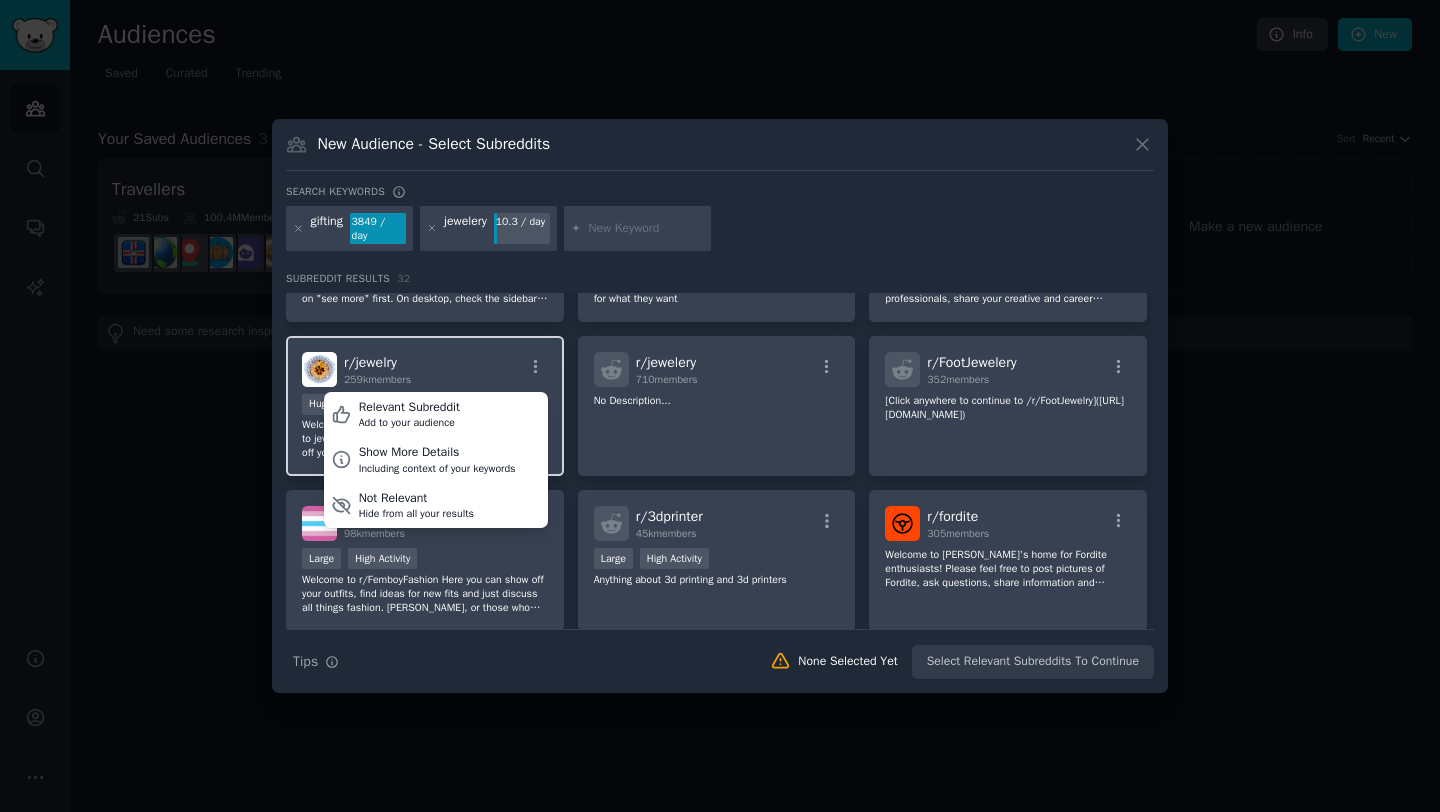 click on "r/ jewelry 259k  members Relevant Subreddit Add to your audience Show More Details Including context of your keywords Not Relevant Hide from all your results" at bounding box center (425, 369) 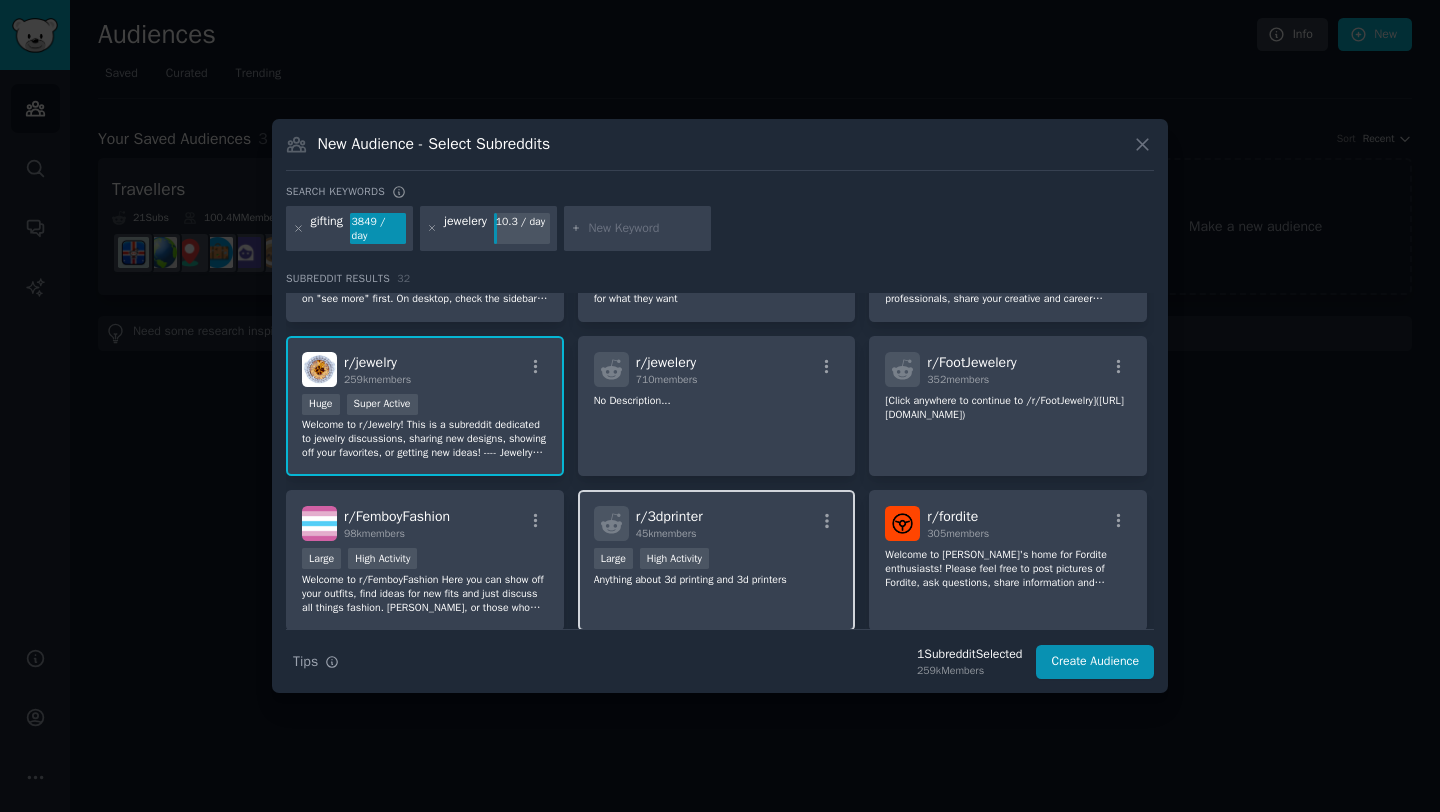 scroll, scrollTop: 0, scrollLeft: 0, axis: both 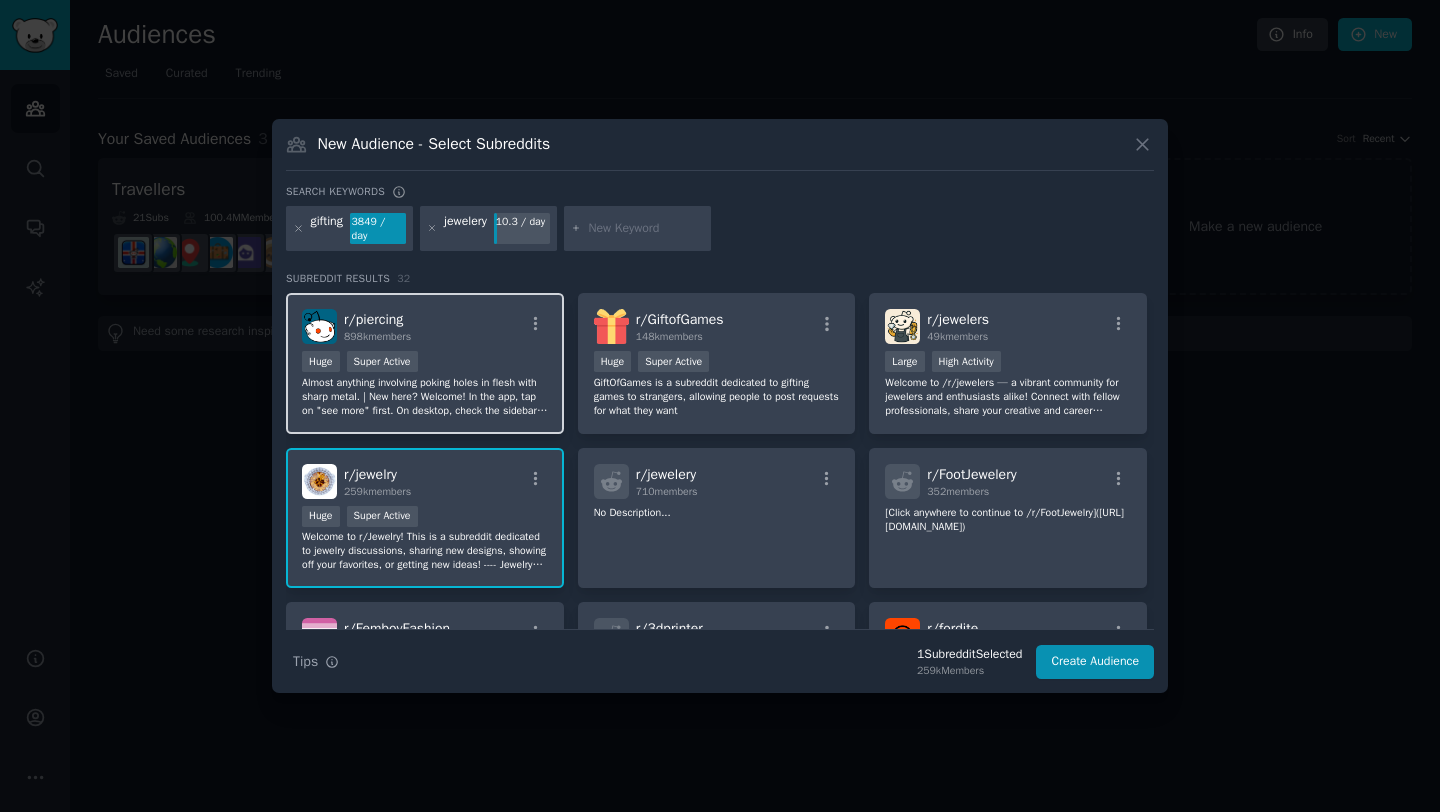 click on "Almost anything involving poking holes in flesh with sharp metal.
|   New here? Welcome! In the app, tap on "see more" first. On desktop, check the sidebar first" at bounding box center (425, 397) 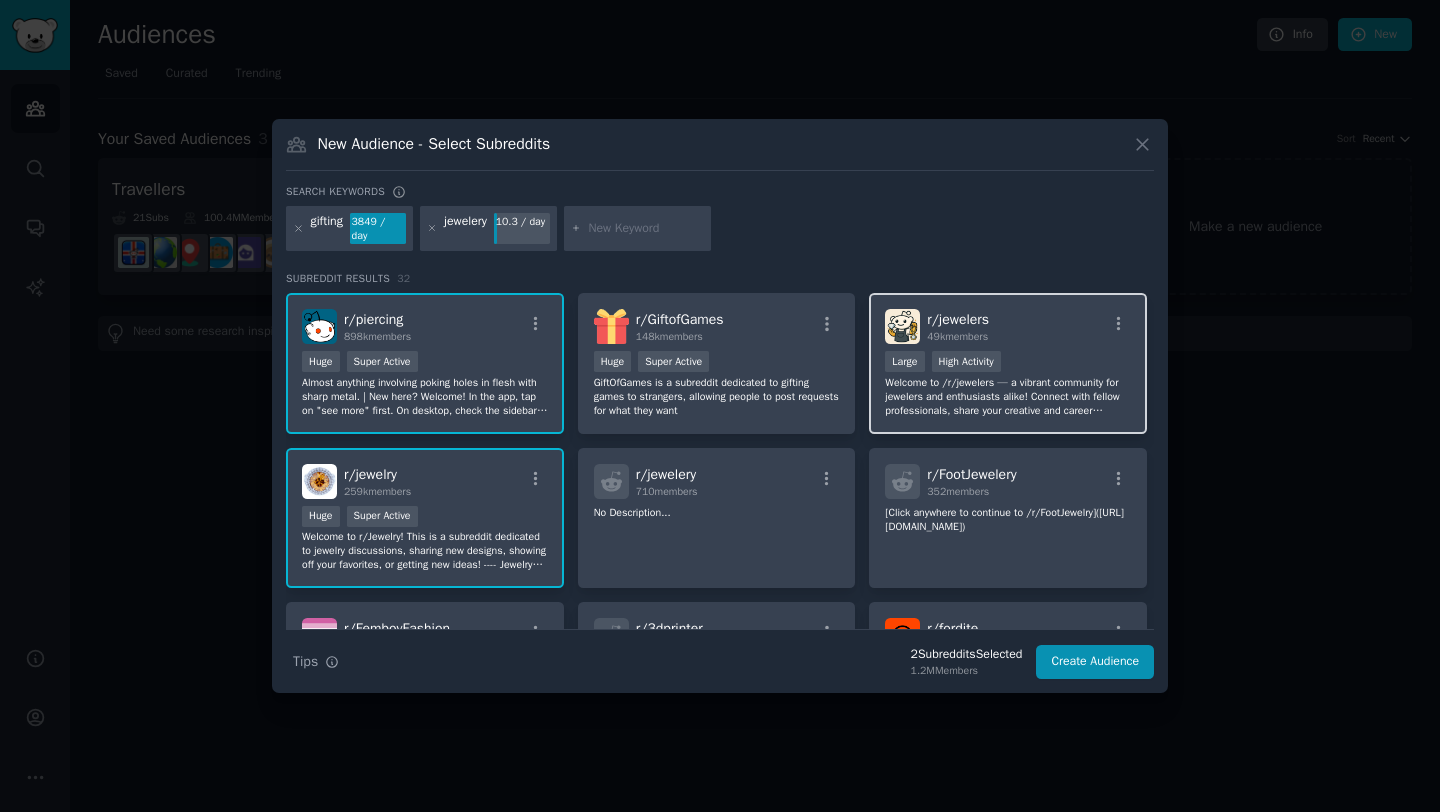 click on ">= 80th percentile for submissions / day Large High Activity" at bounding box center [1008, 363] 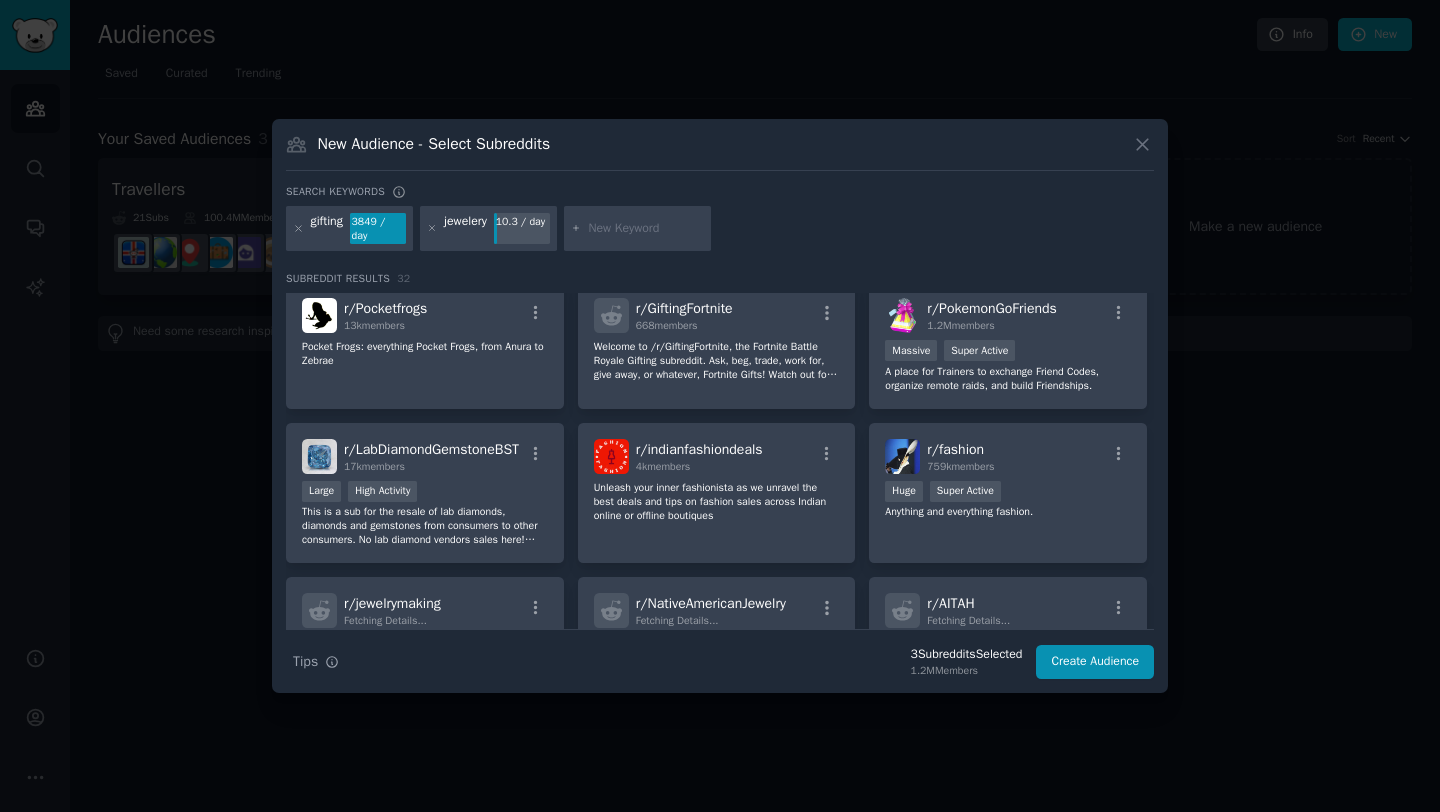 scroll, scrollTop: 939, scrollLeft: 0, axis: vertical 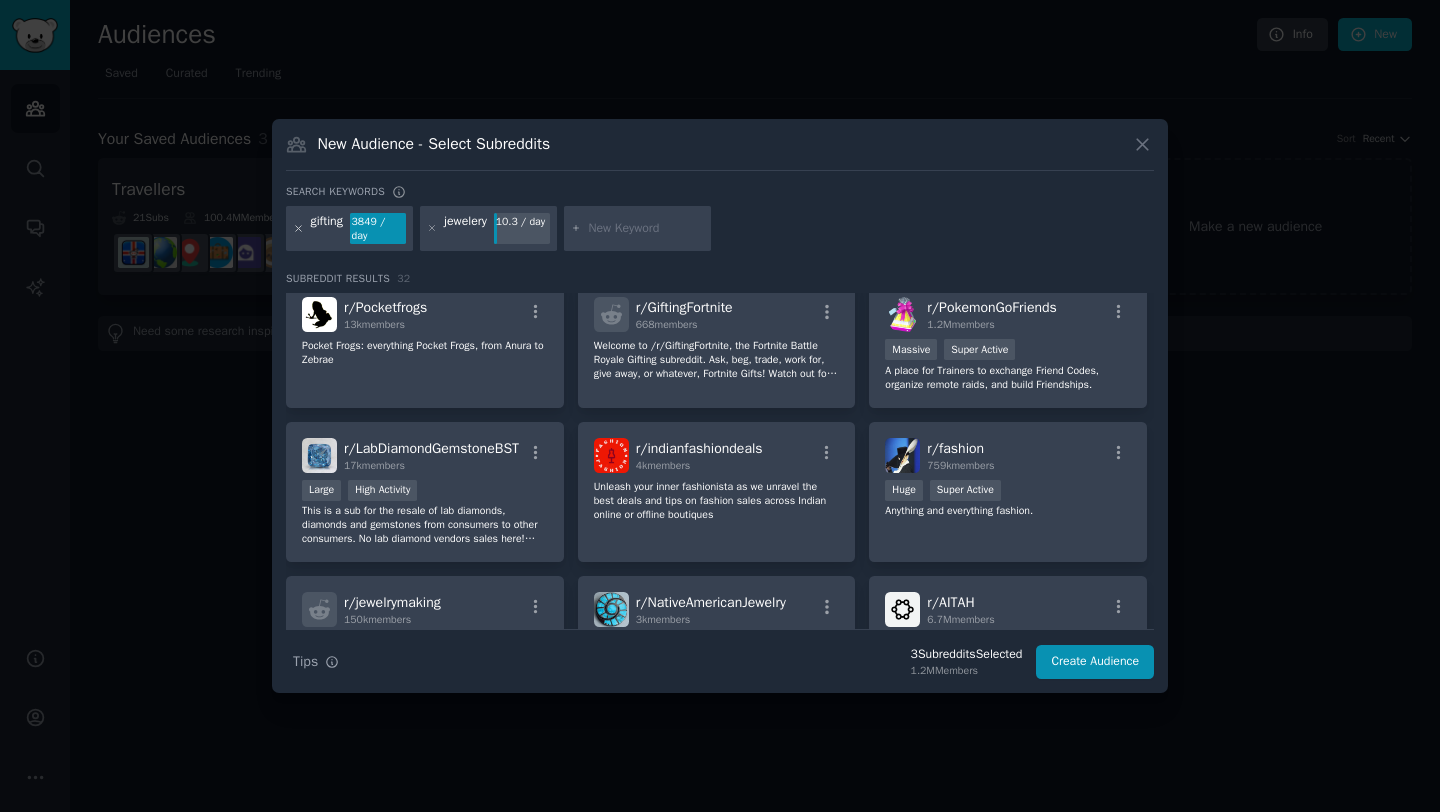 click 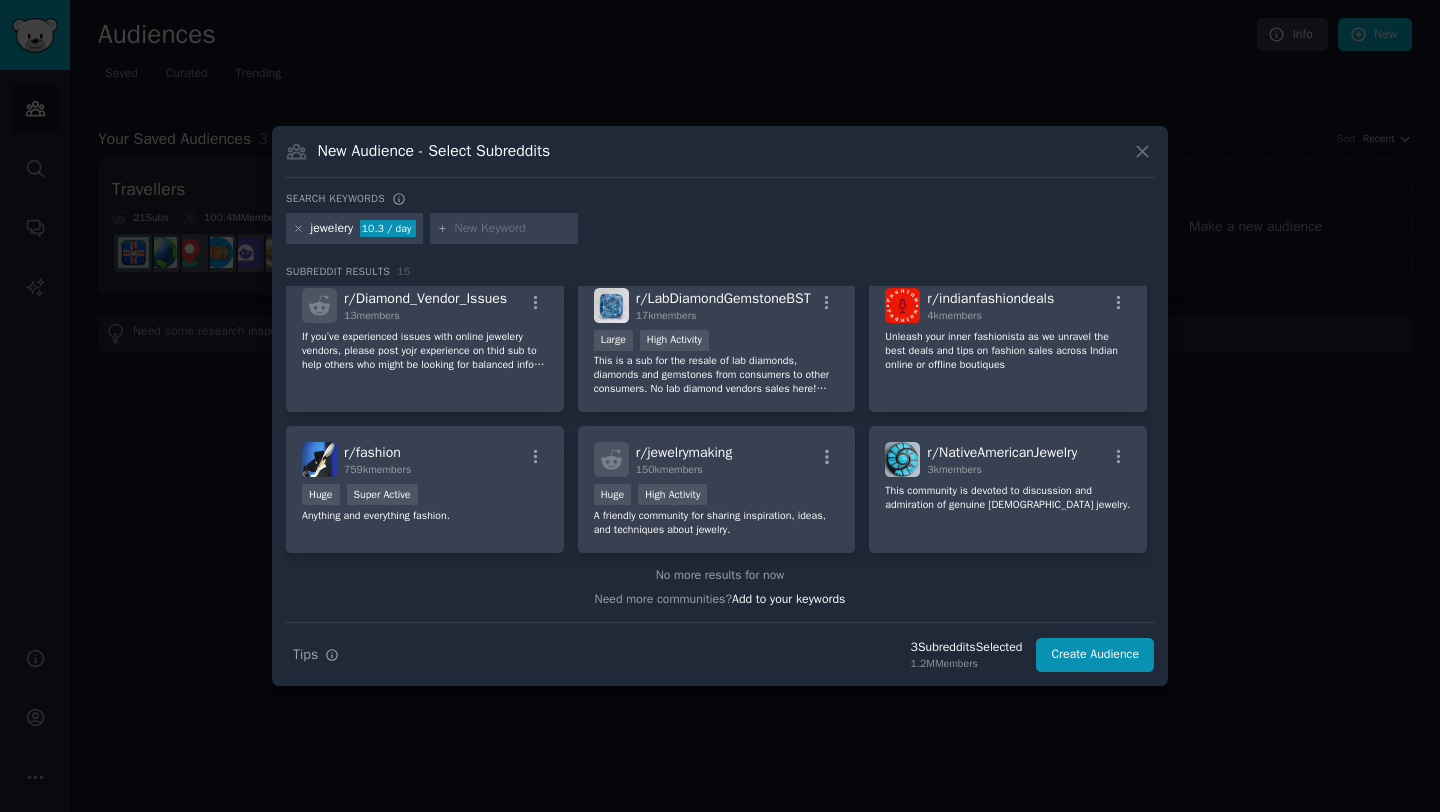 scroll, scrollTop: 477, scrollLeft: 0, axis: vertical 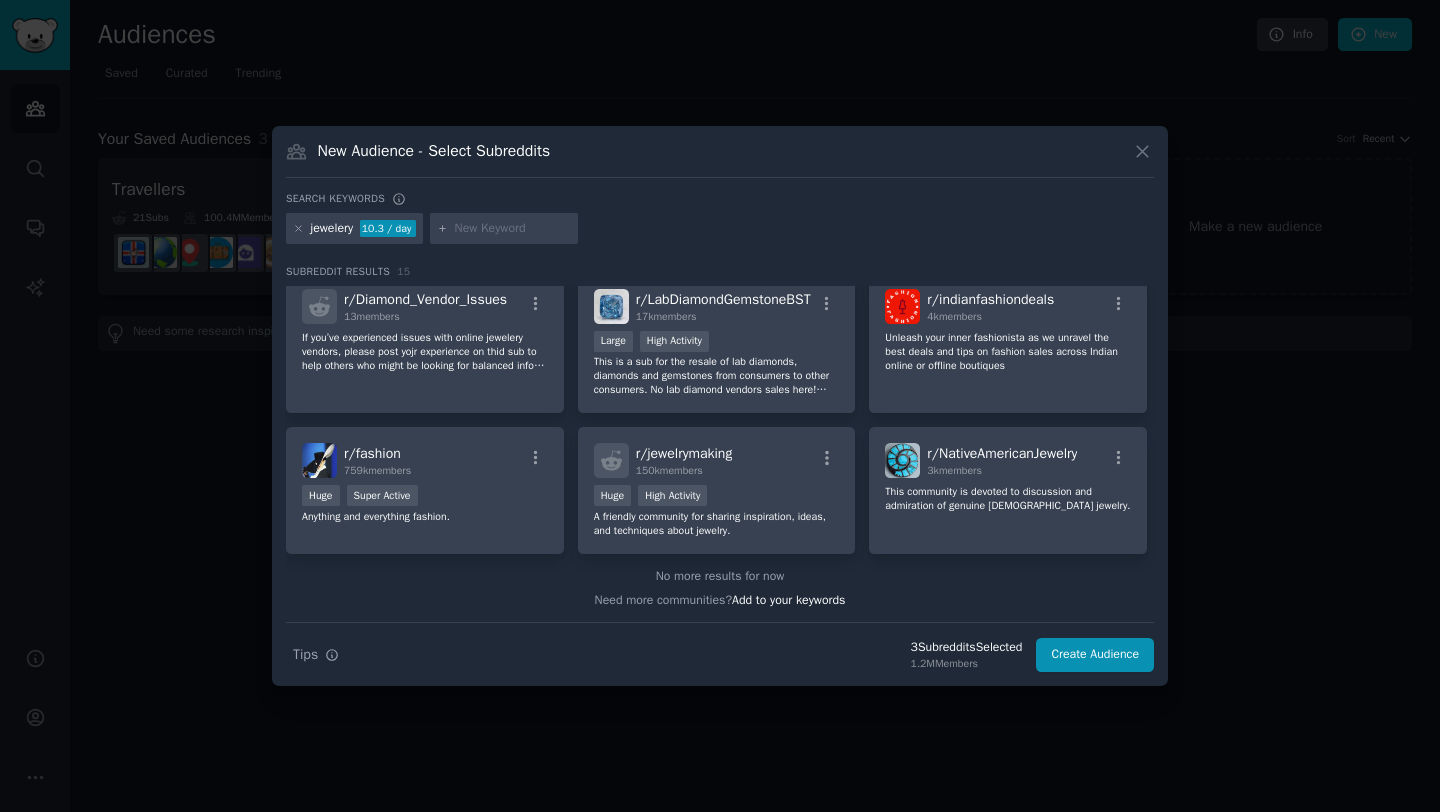 click at bounding box center (513, 229) 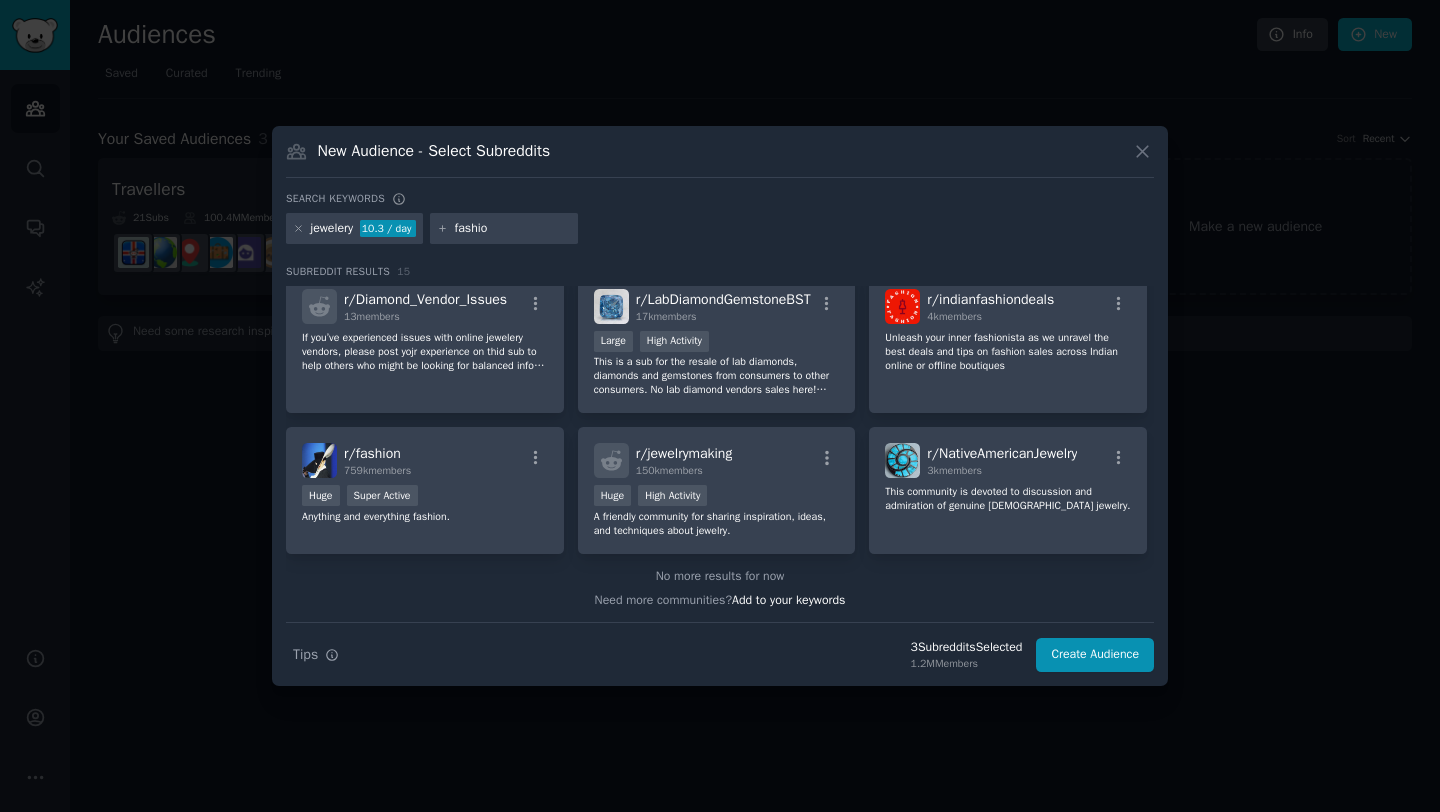 type on "fashion" 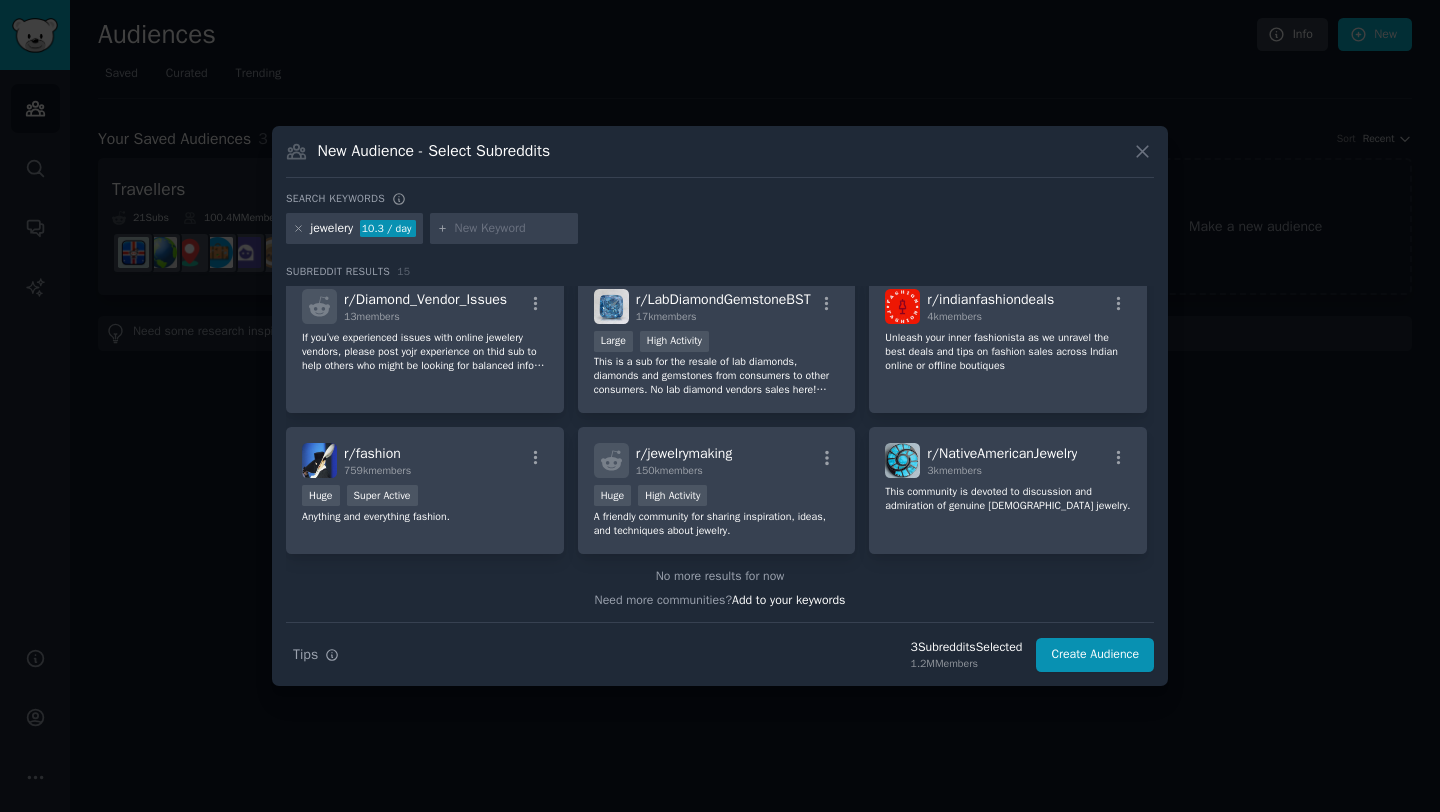 scroll, scrollTop: 0, scrollLeft: 0, axis: both 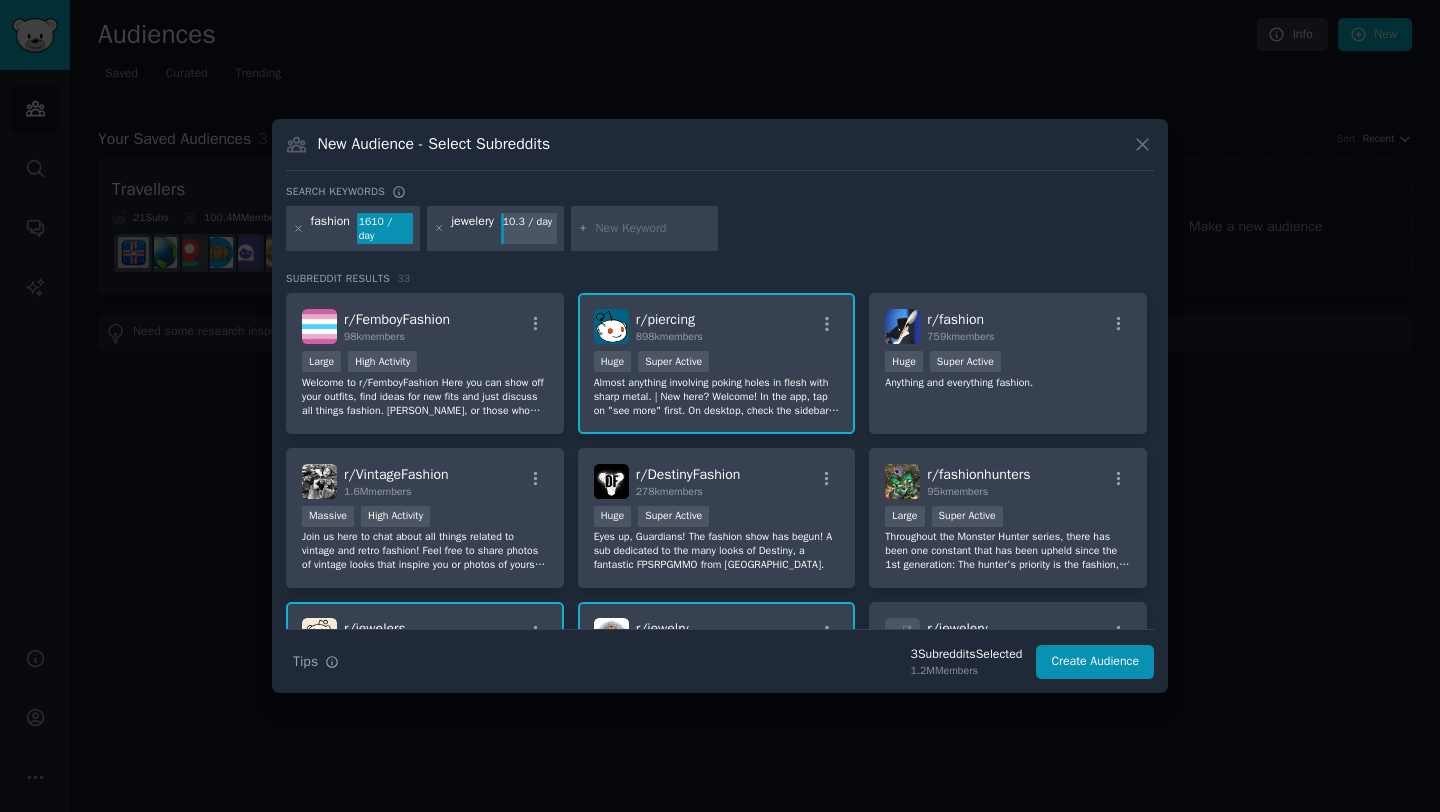 click at bounding box center [653, 229] 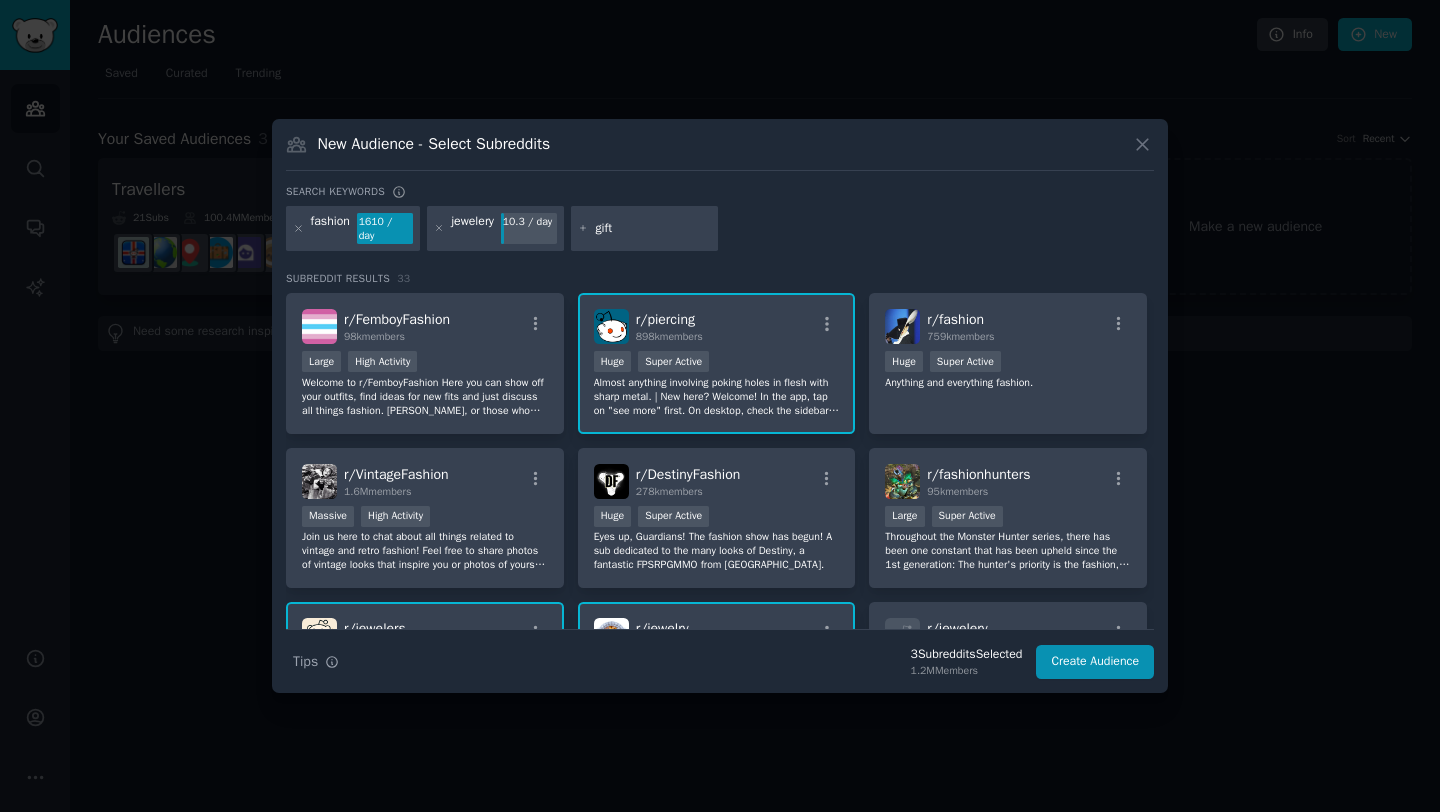 type on "gifts" 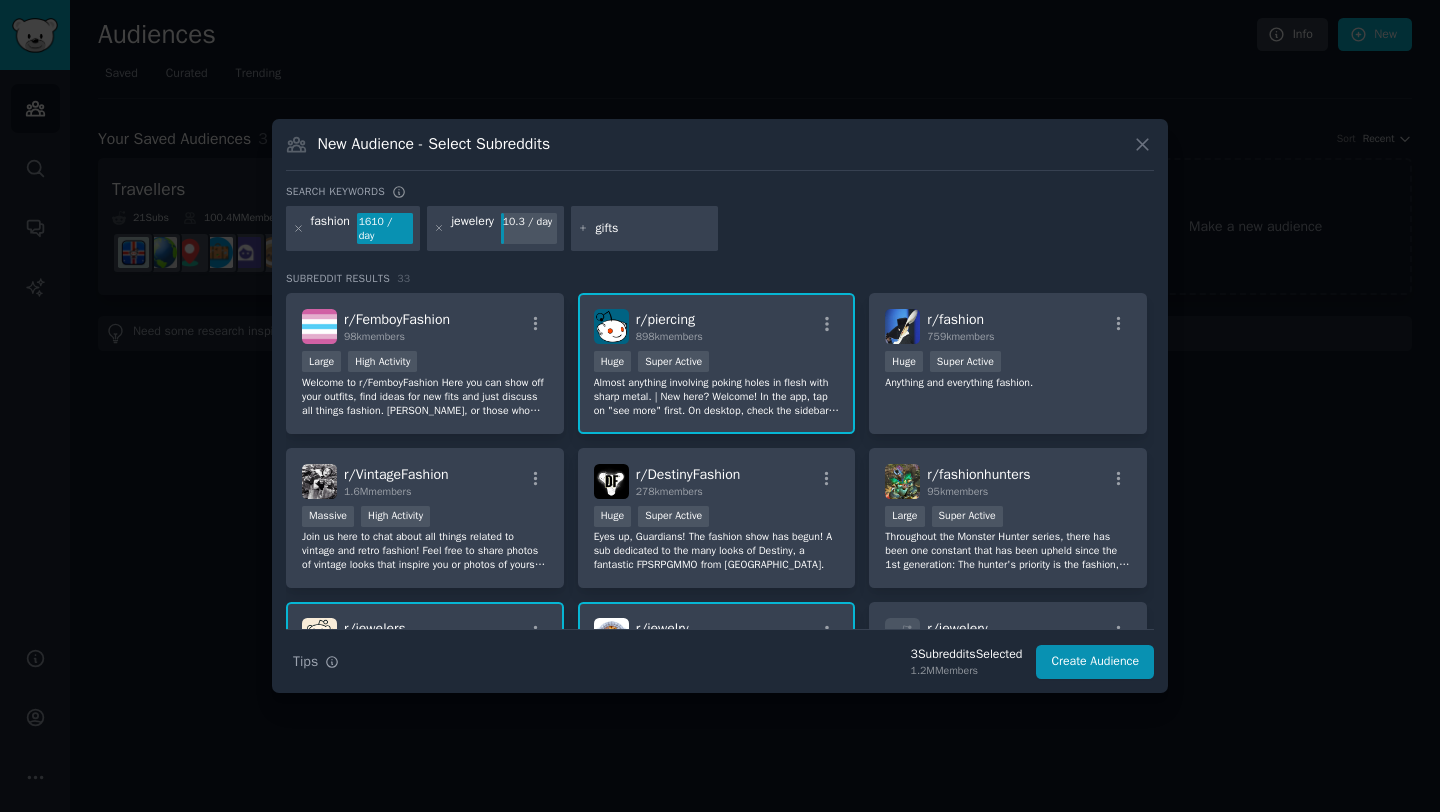 type 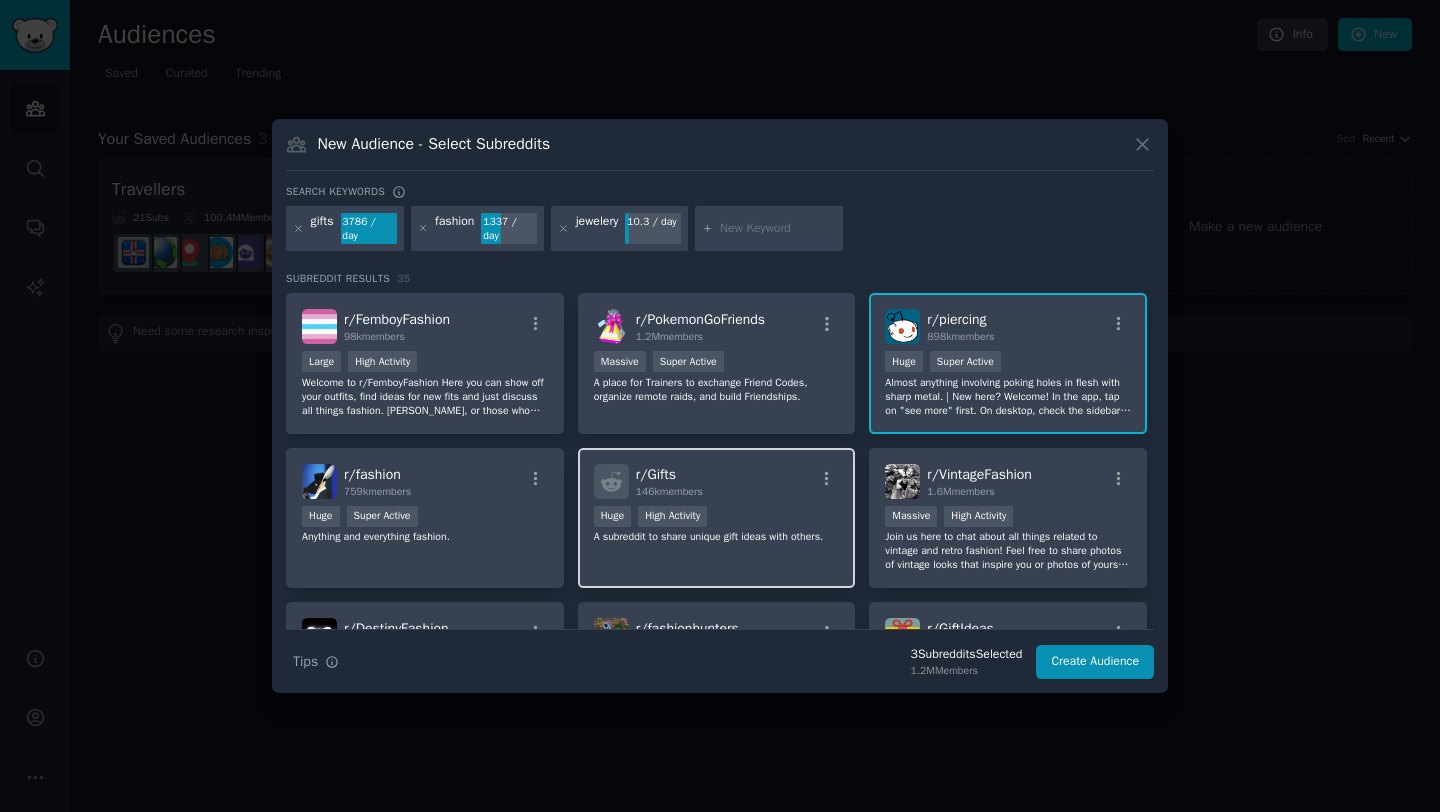 click on "r/ Gifts 146k  members 100,000 - 1,000,000 members Huge High Activity A subreddit to share unique gift ideas with others." at bounding box center (717, 518) 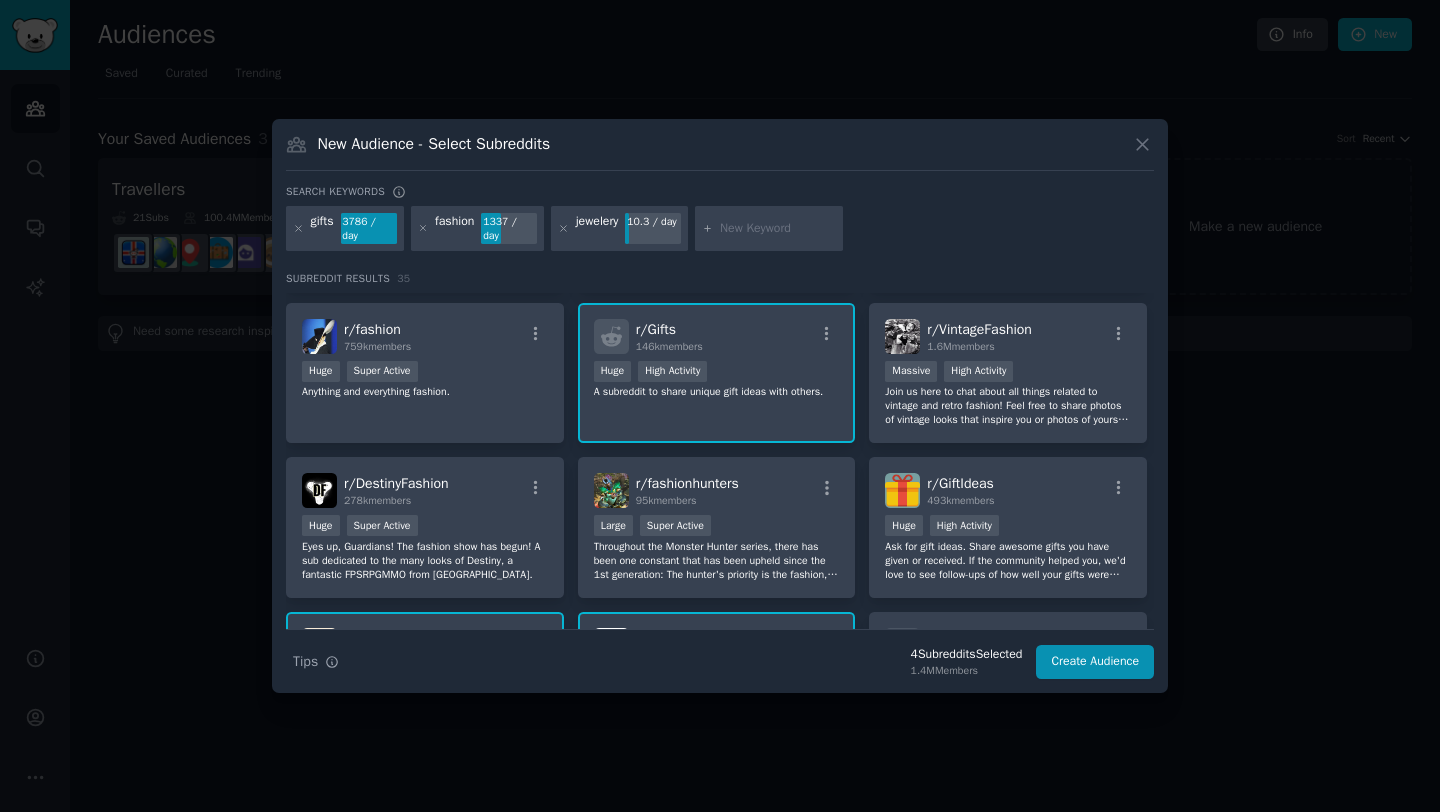 scroll, scrollTop: 188, scrollLeft: 0, axis: vertical 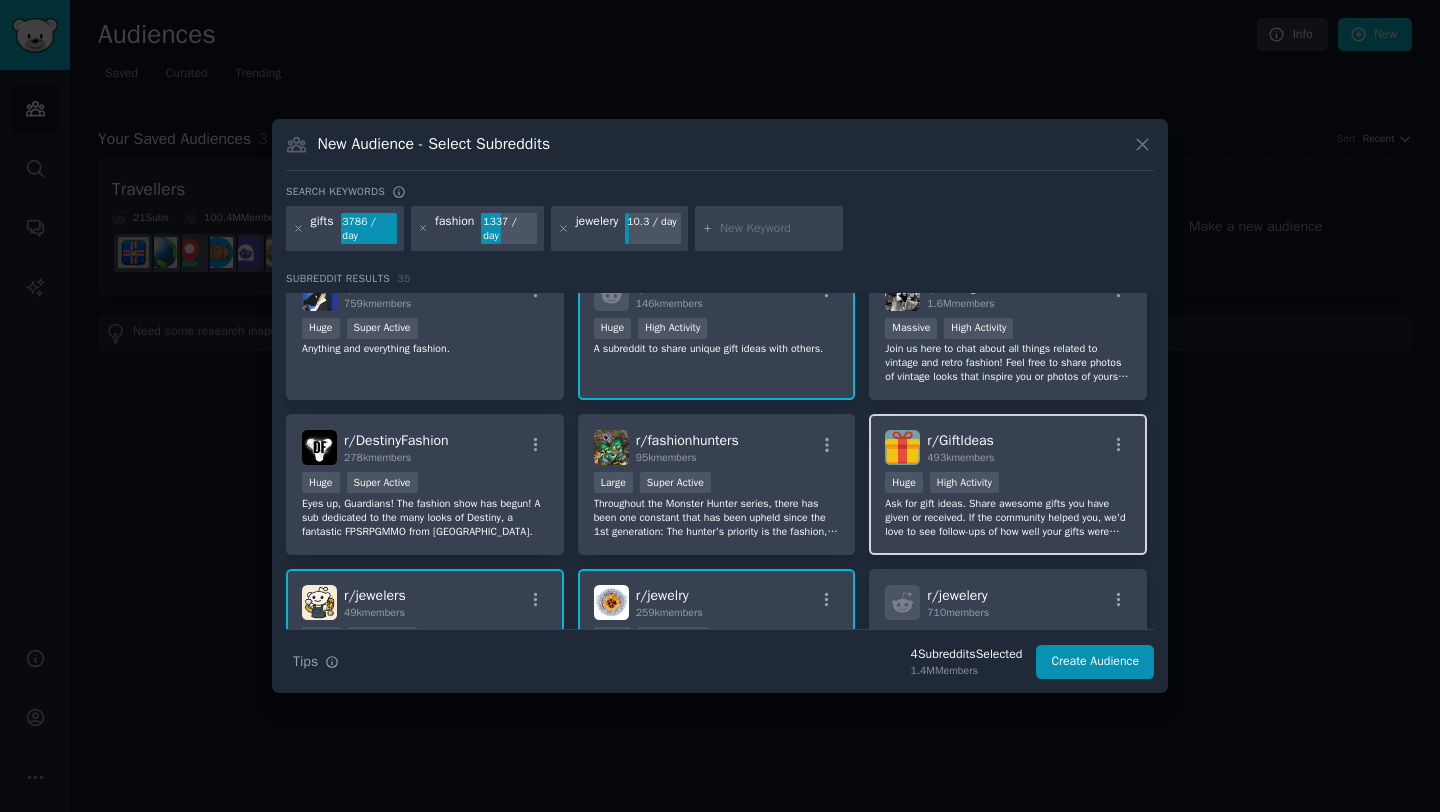 click on "Ask for gift ideas.
Share awesome gifts you have given or received.
If the community helped you, we'd love to see follow-ups of how well your gifts were received." at bounding box center (1008, 518) 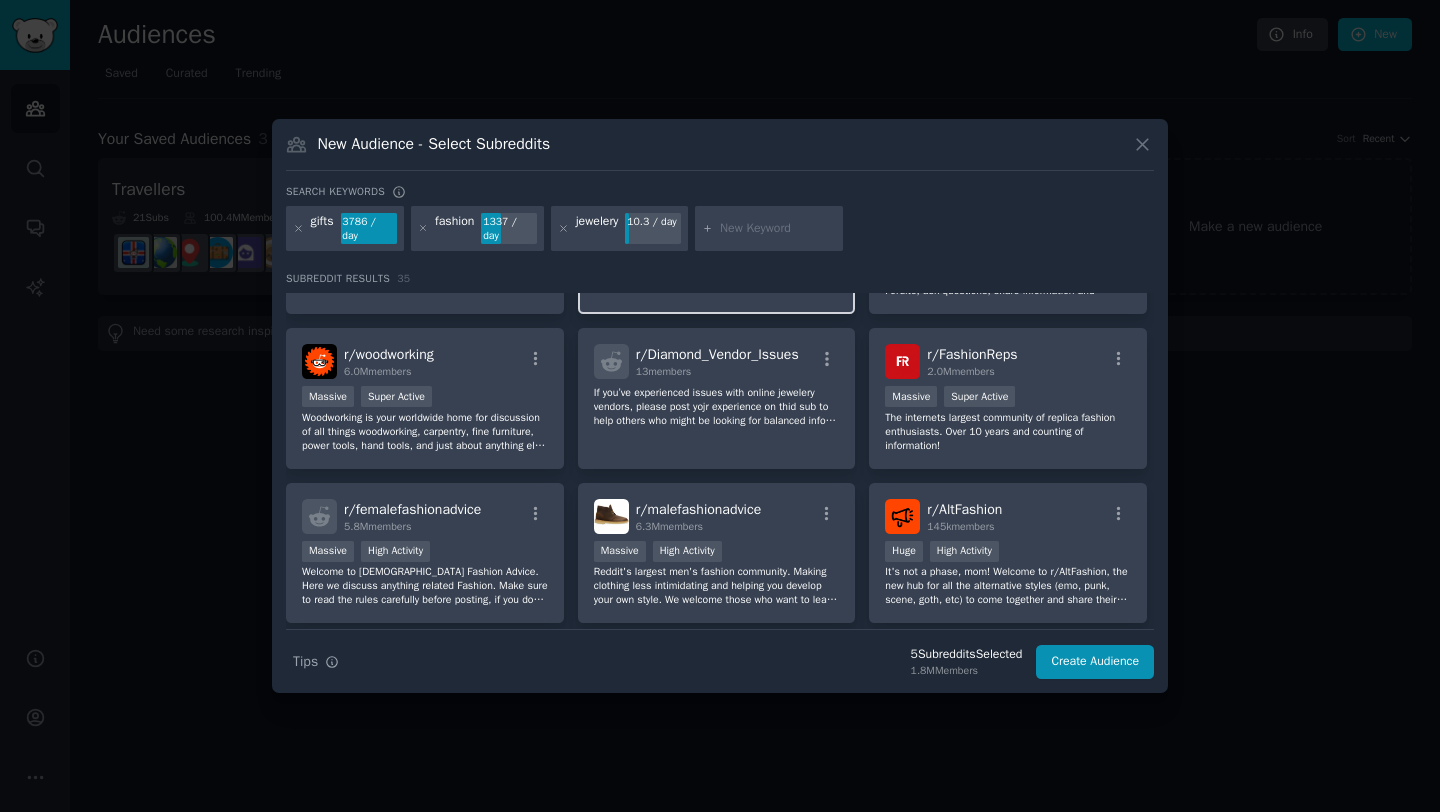 scroll, scrollTop: 717, scrollLeft: 0, axis: vertical 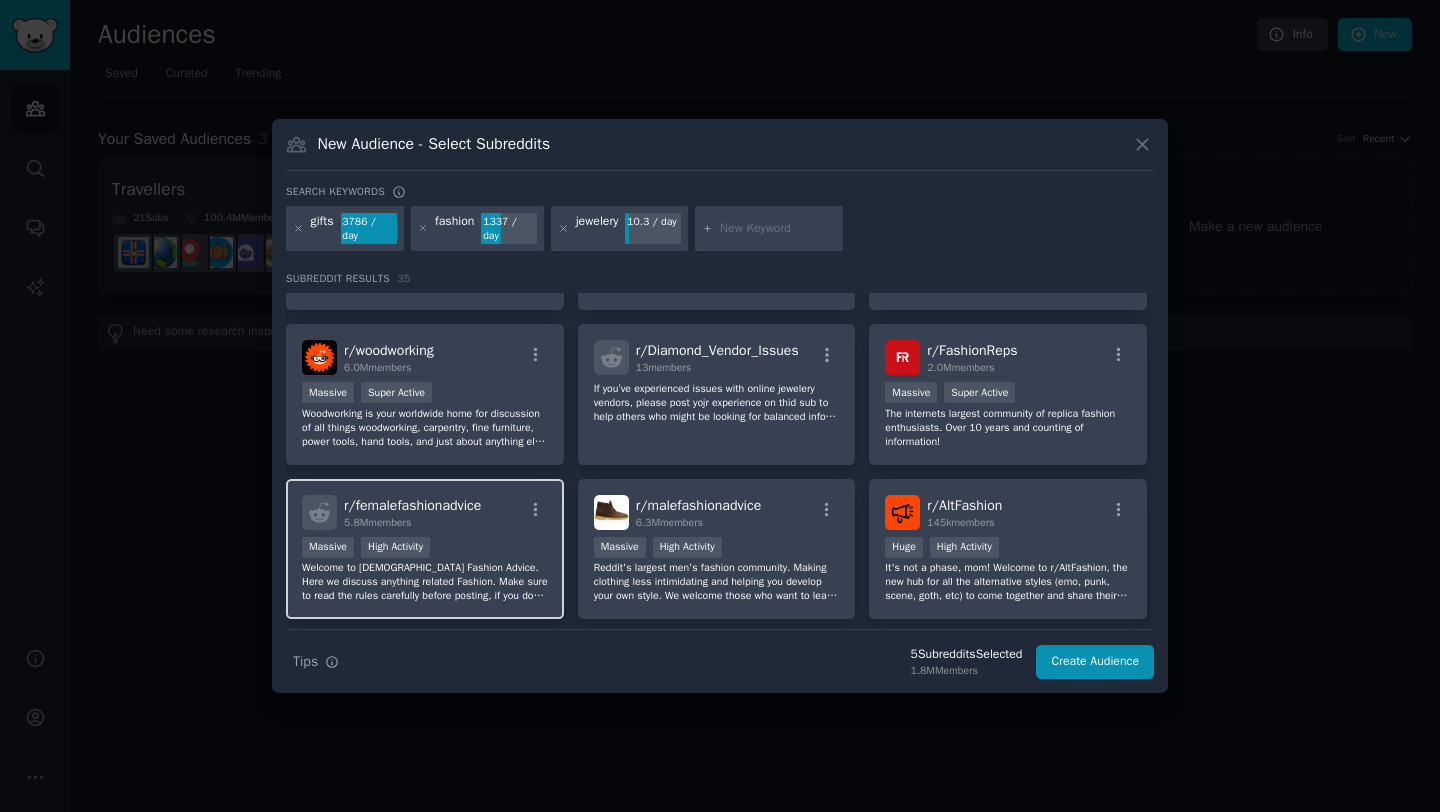 click on "Welcome to Female Fashion Advice. Here we discuss anything related Fashion. Make sure to read the rules carefully before posting, if you do have any questions please reach out to the moderators so we can help you." at bounding box center [425, 582] 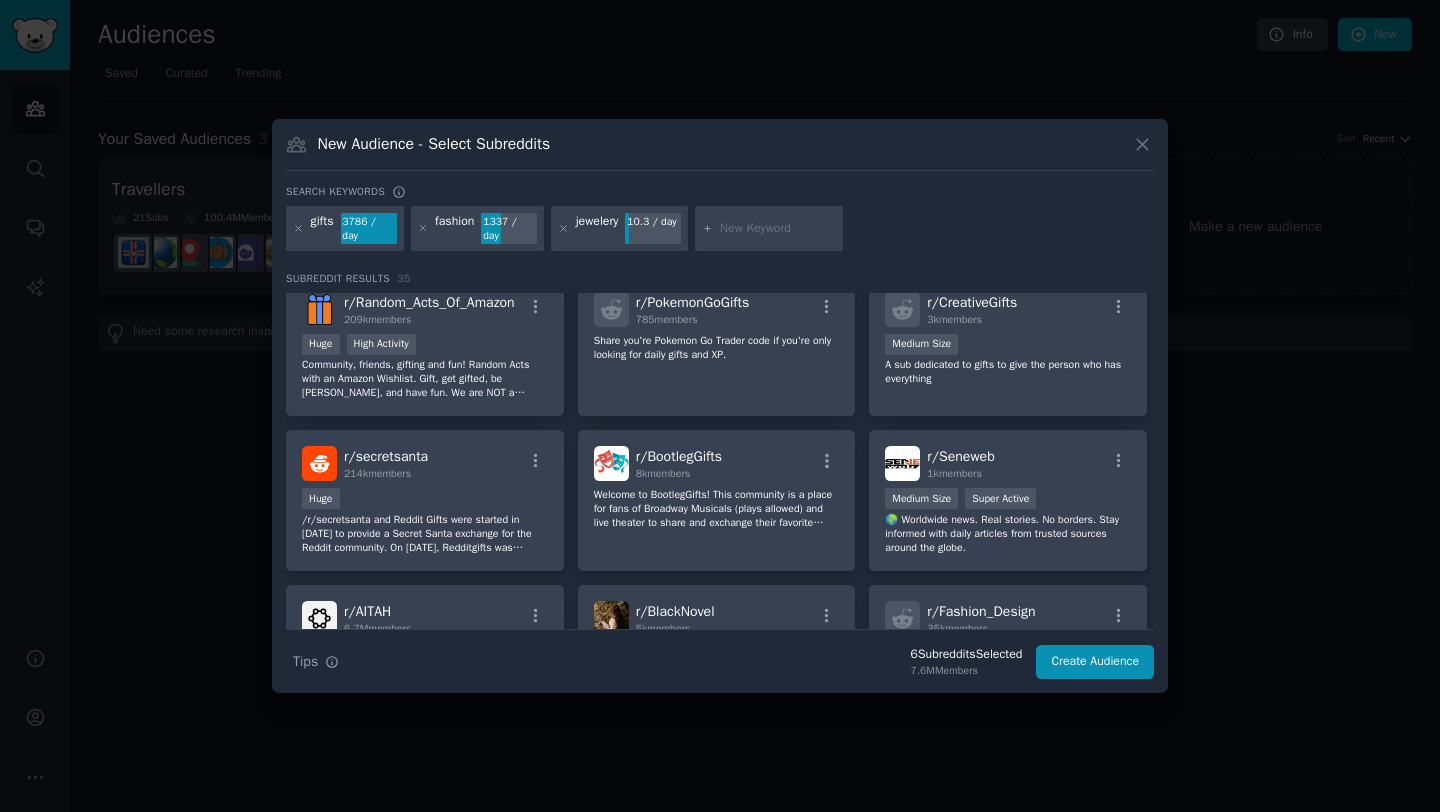 scroll, scrollTop: 1231, scrollLeft: 0, axis: vertical 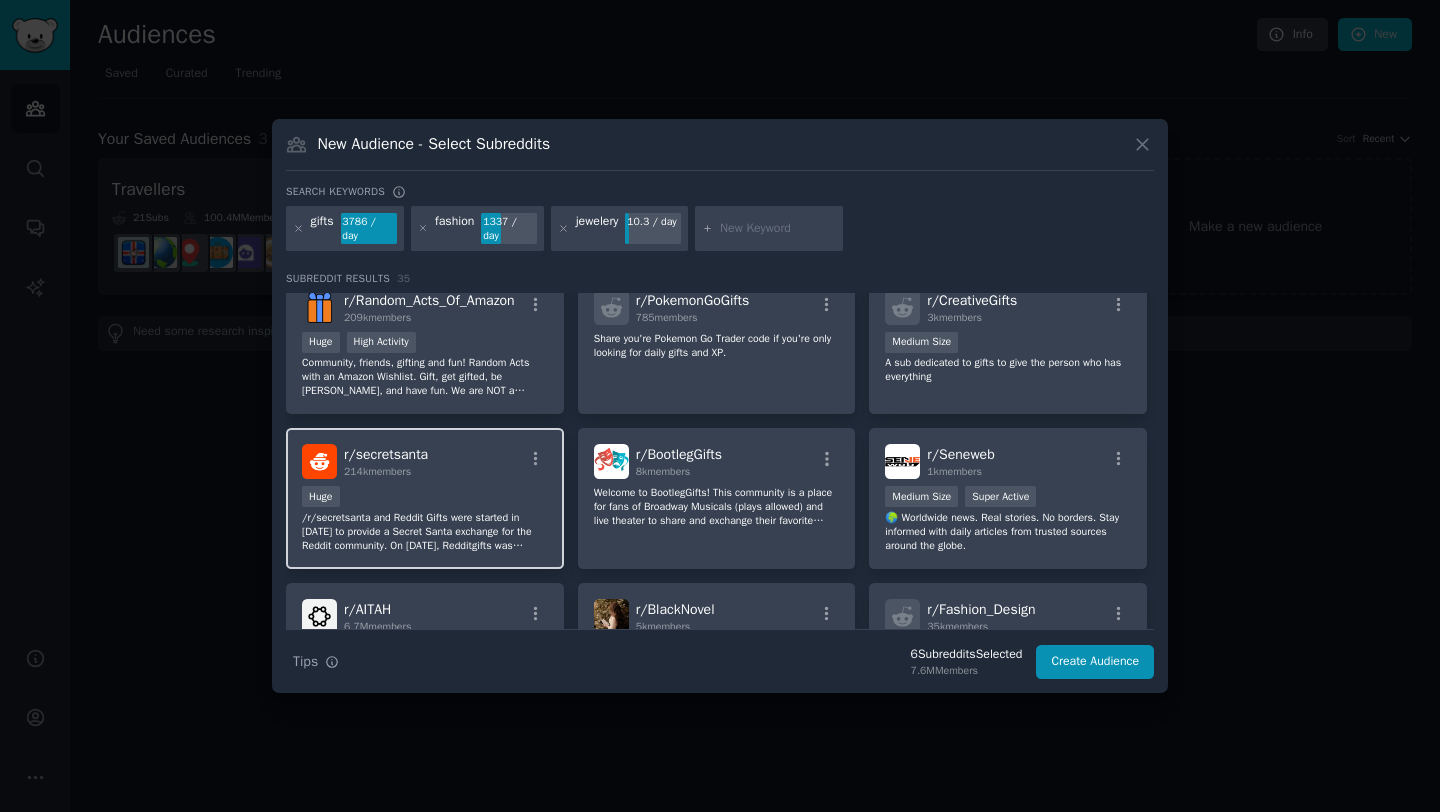 click on "/r/secretsanta and Reddit Gifts were started in 2009 to provide a Secret Santa exchange for the Reddit community. On January 24, 2022, Redditgifts was officially closed and we are no longer running exchanges.   LONG LIVE REDDITGIFTS!" at bounding box center (425, 532) 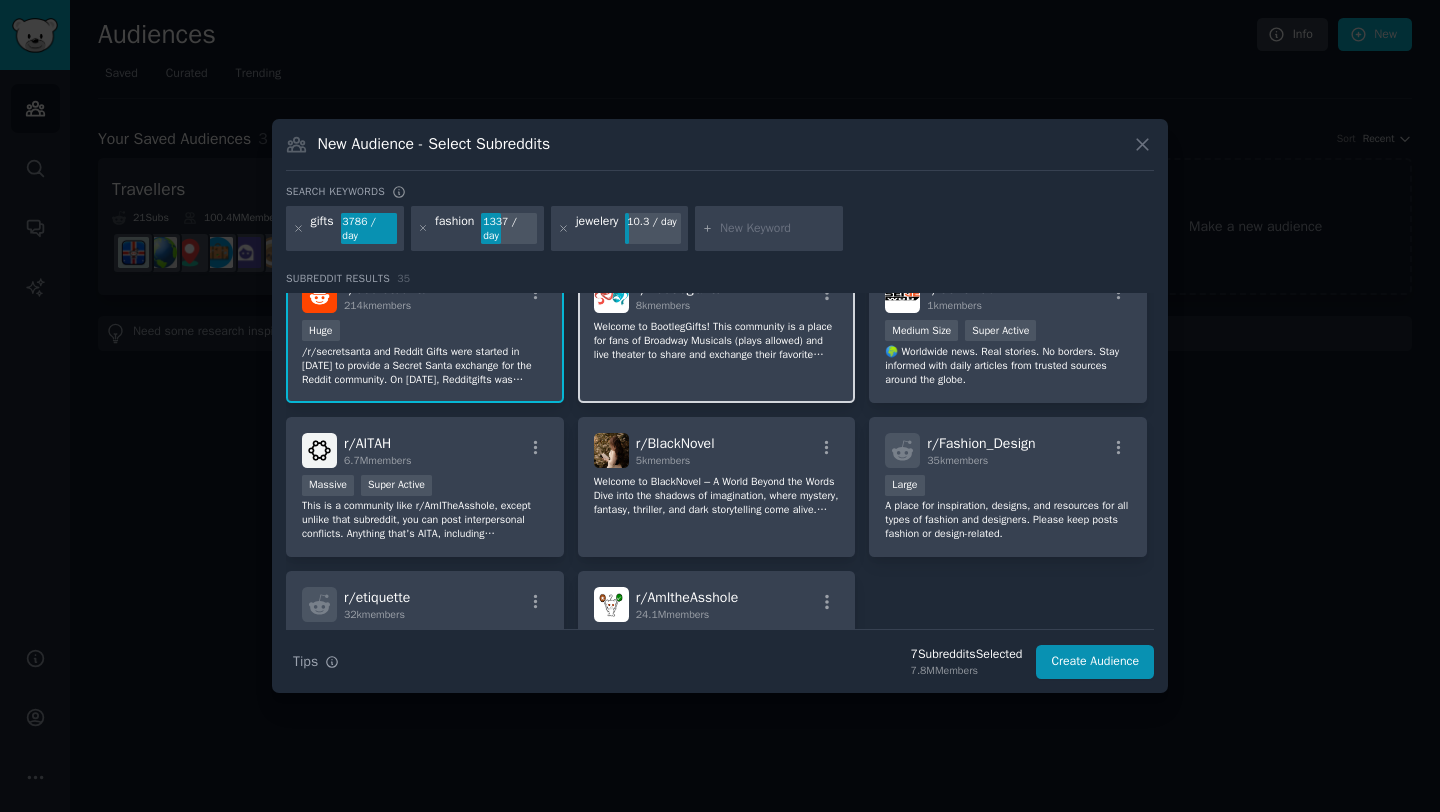 scroll, scrollTop: 1549, scrollLeft: 0, axis: vertical 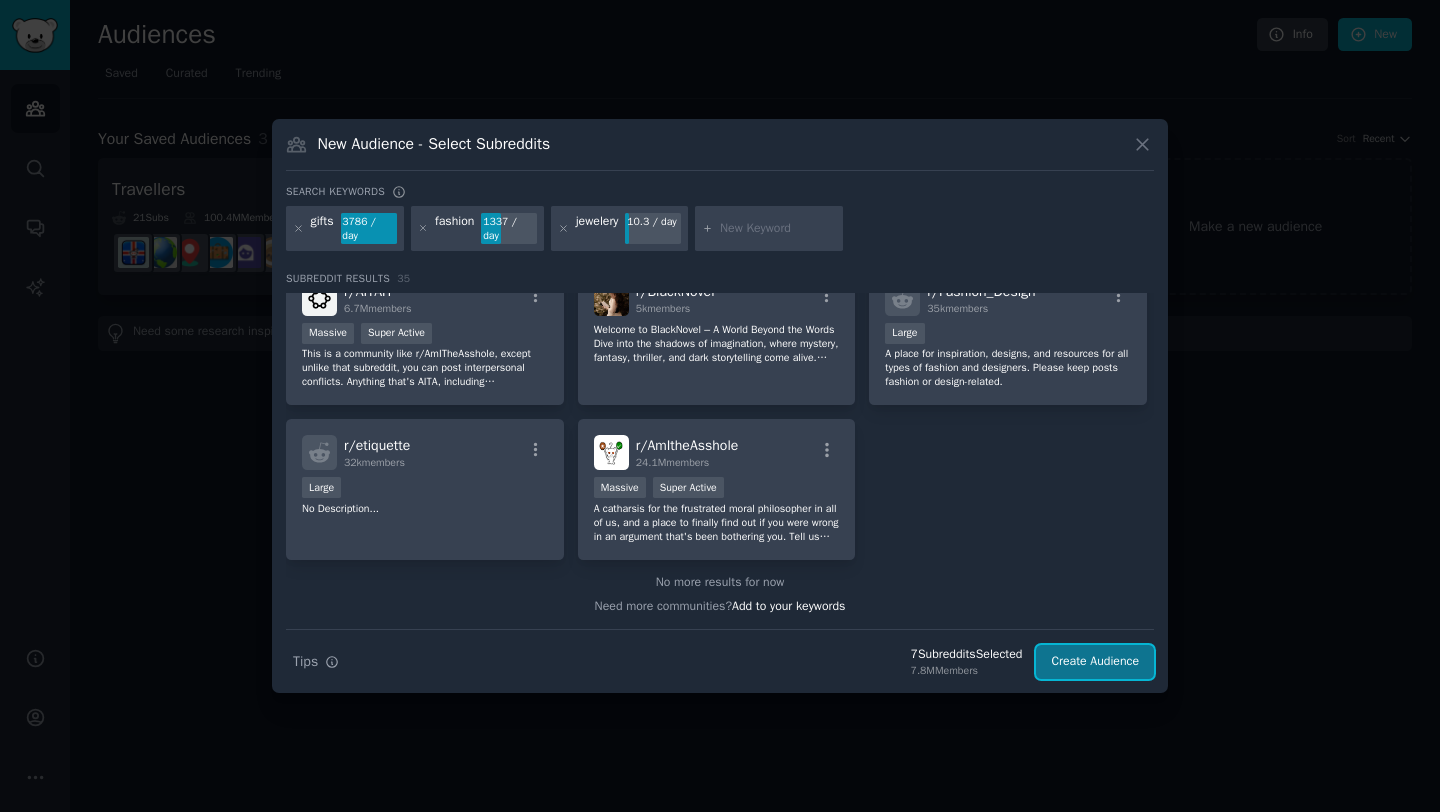click on "Create Audience" at bounding box center [1095, 662] 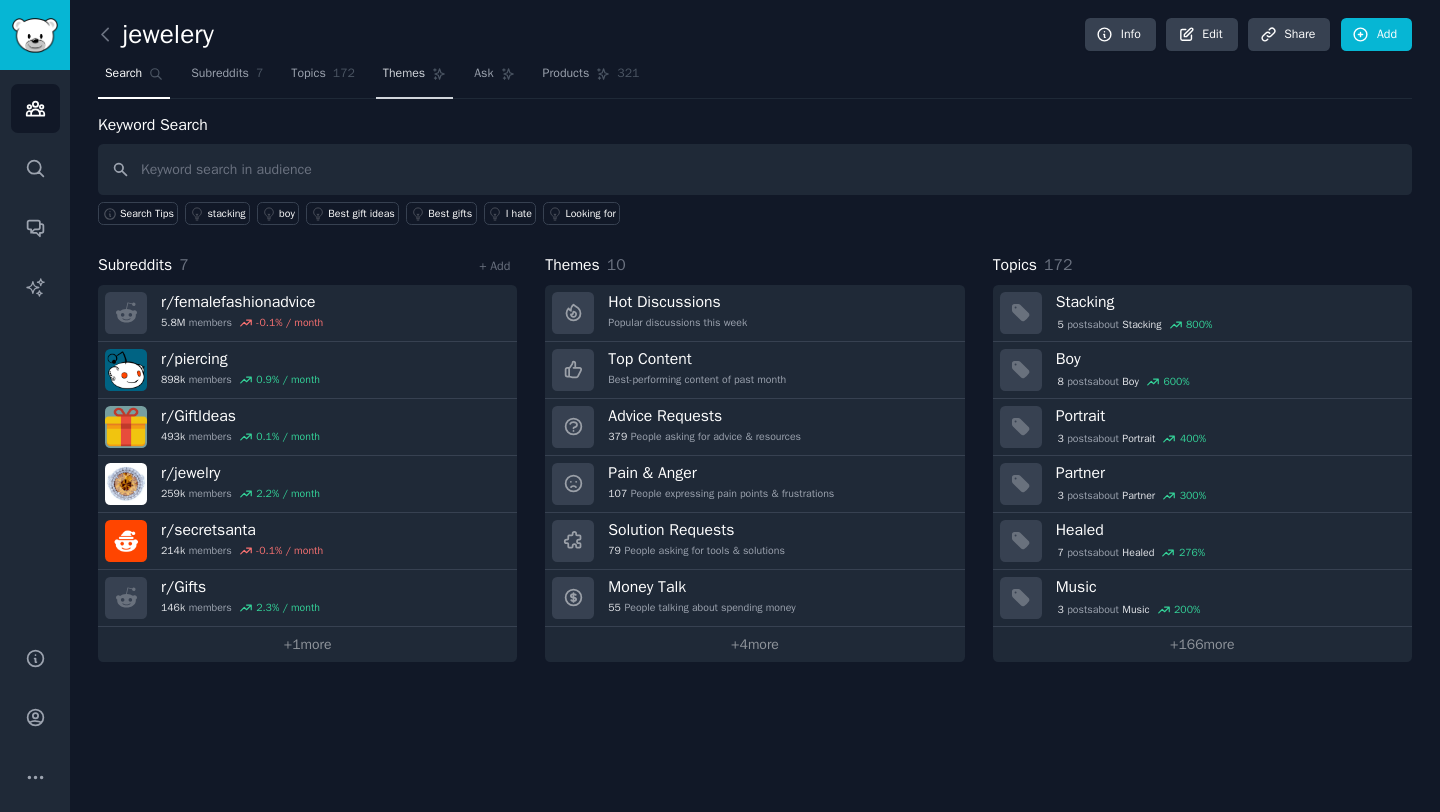 click on "Themes" at bounding box center [404, 74] 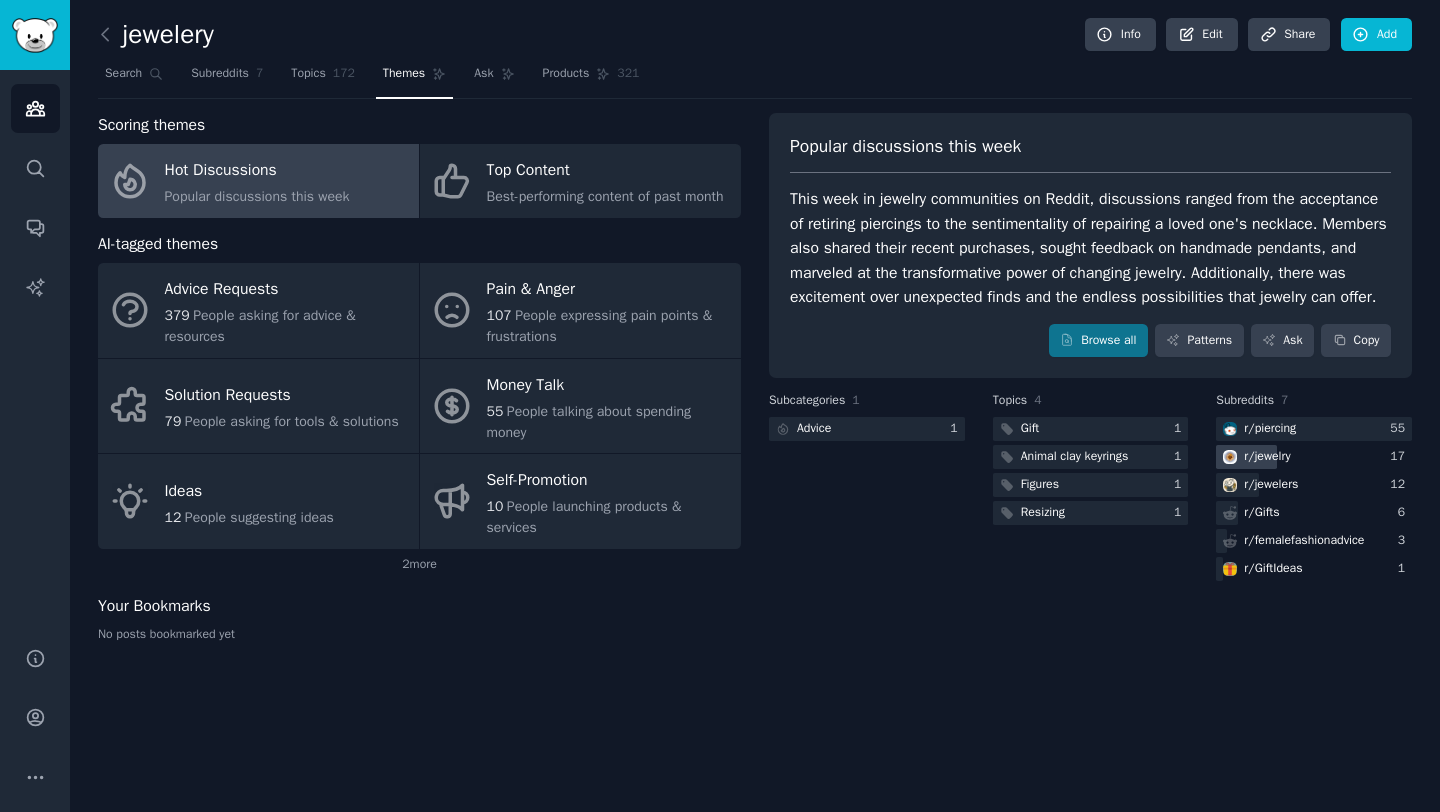 click on "r/ jewelry" at bounding box center (1267, 457) 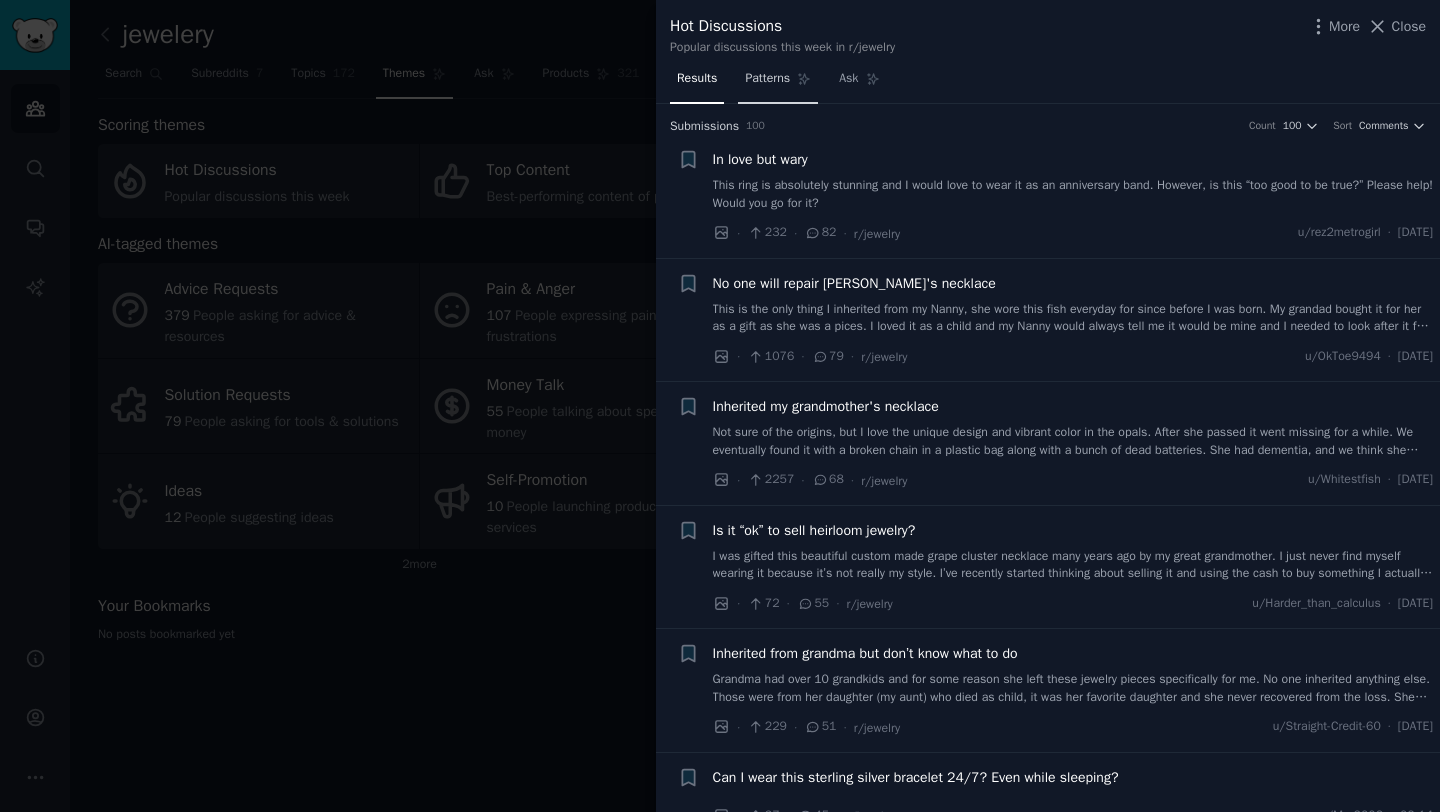 click on "Patterns" at bounding box center (767, 79) 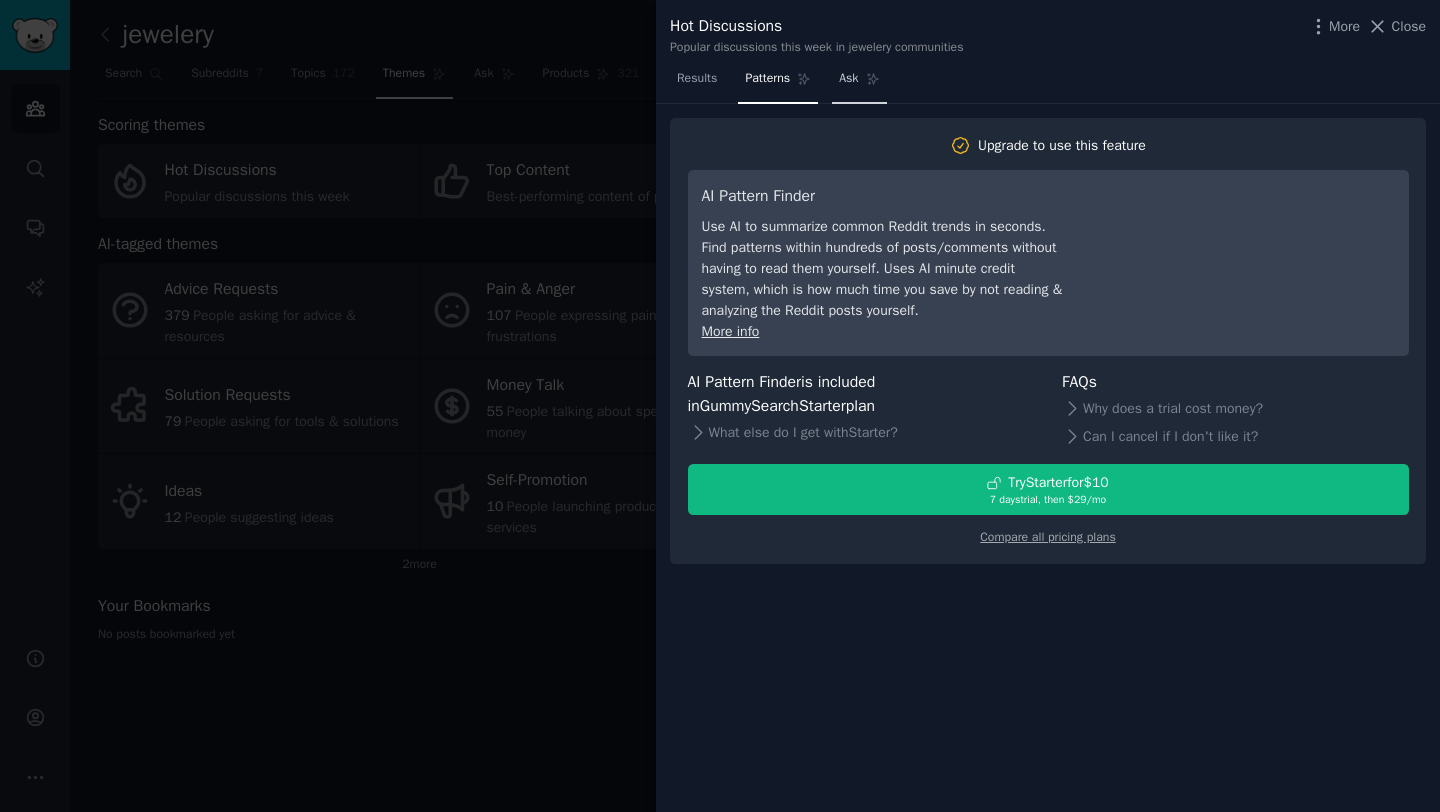click on "Ask" at bounding box center (848, 79) 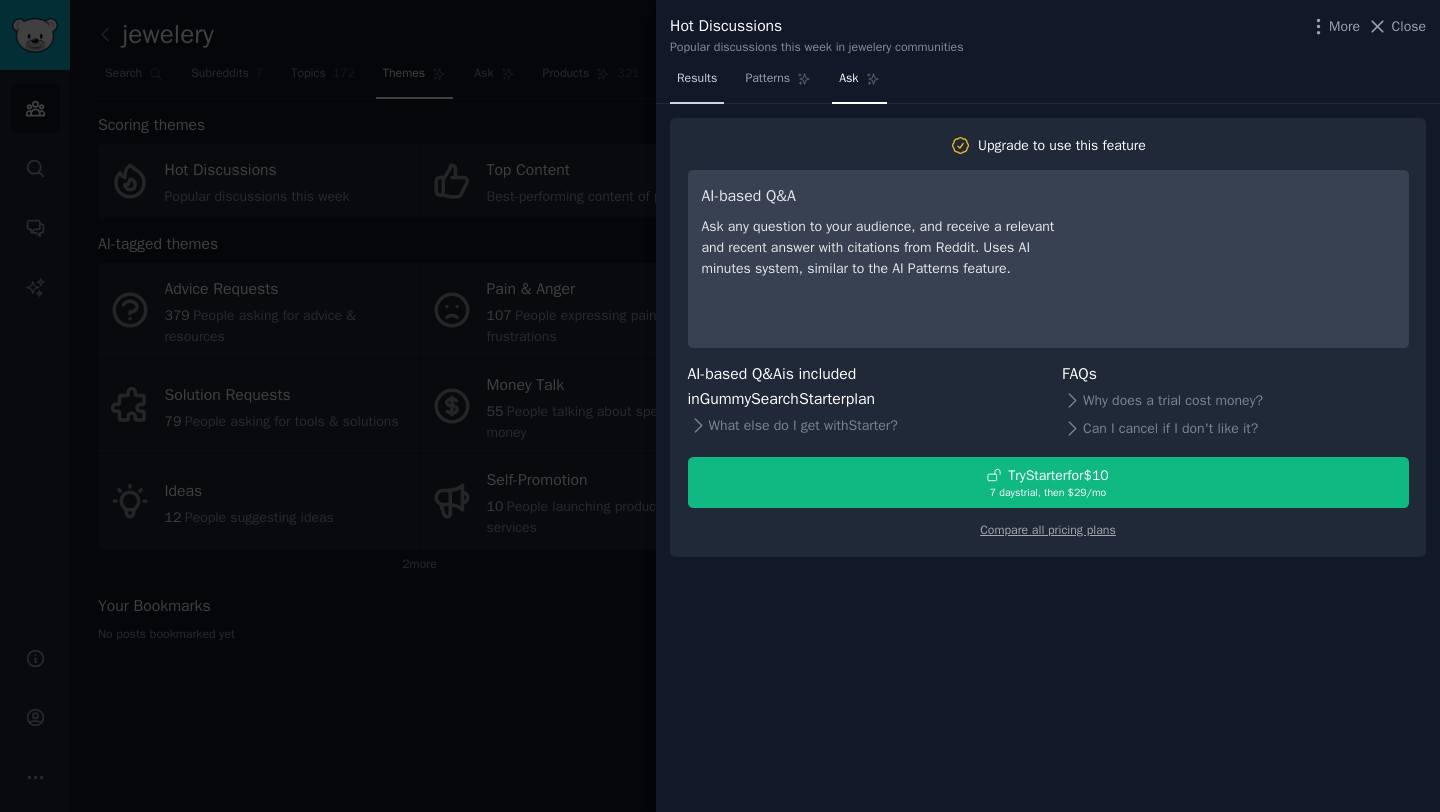 click on "Results" at bounding box center [697, 83] 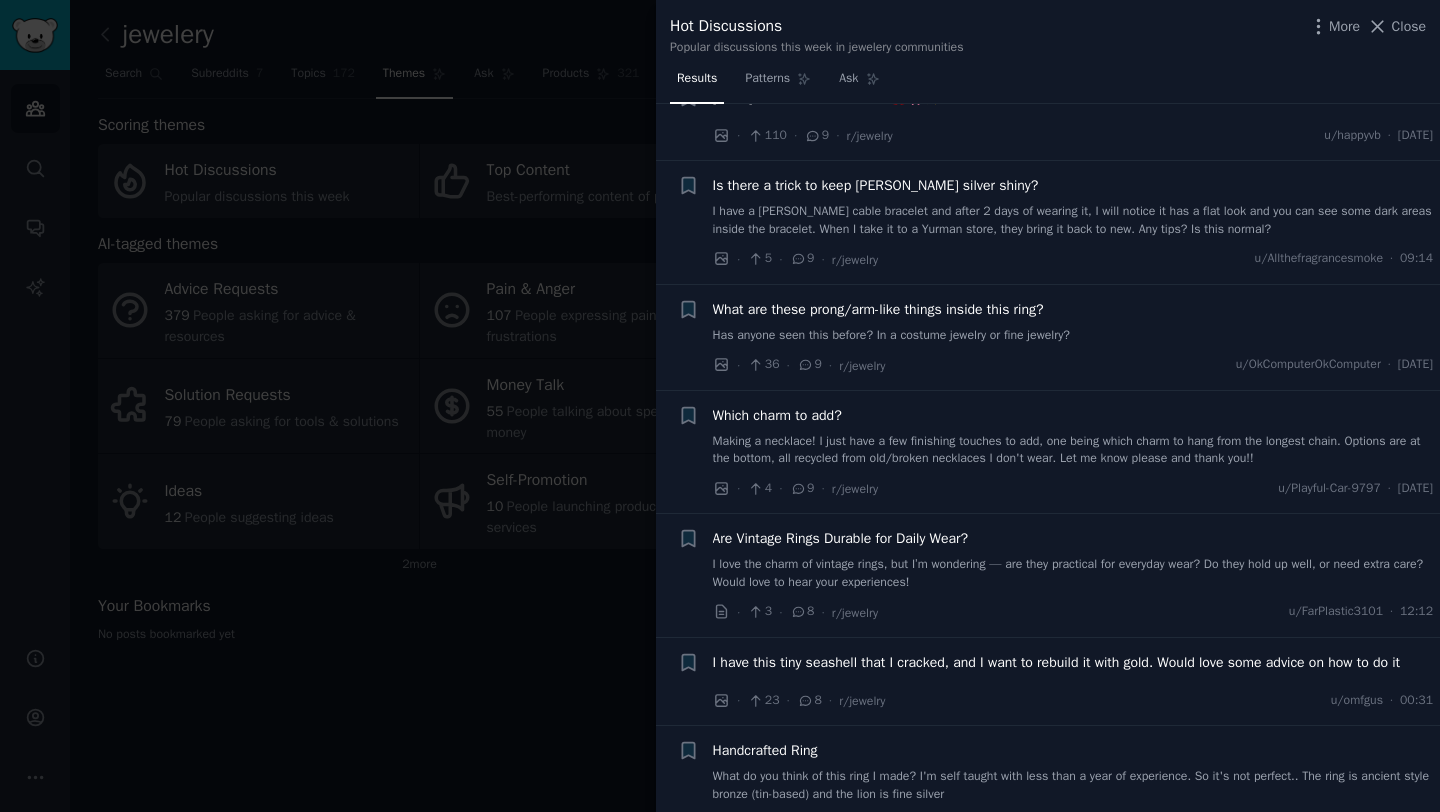 scroll, scrollTop: 2421, scrollLeft: 0, axis: vertical 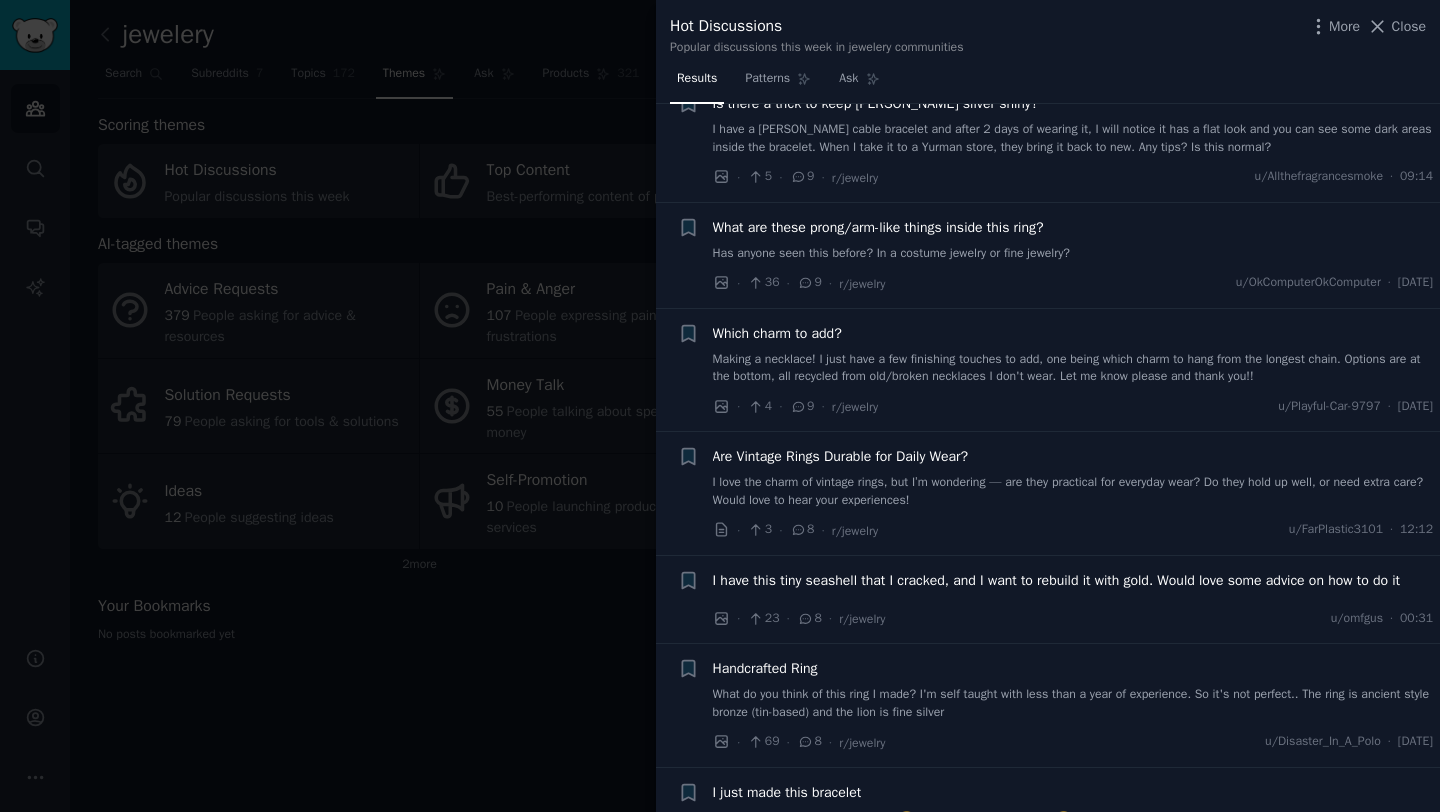 click at bounding box center (720, 406) 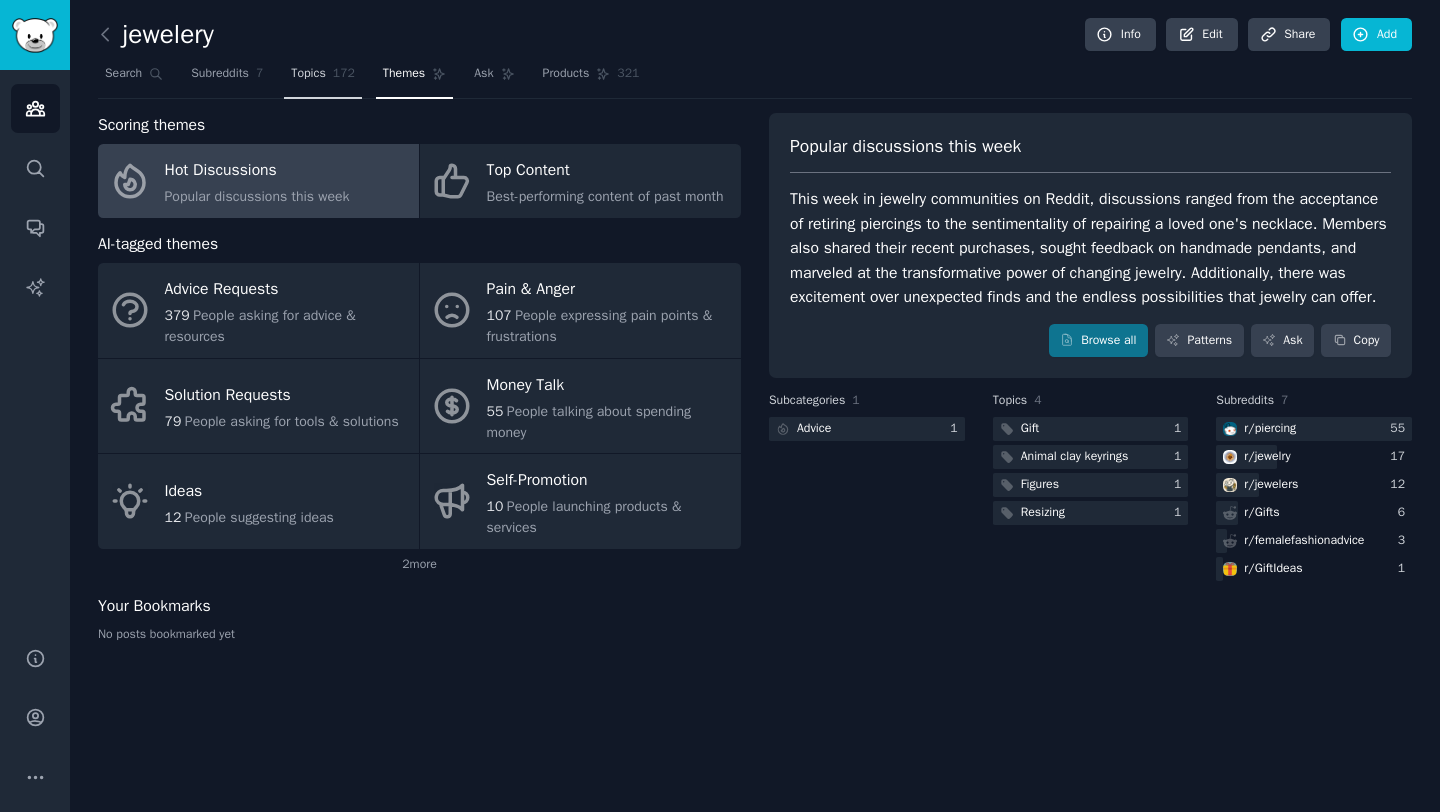 click on "172" 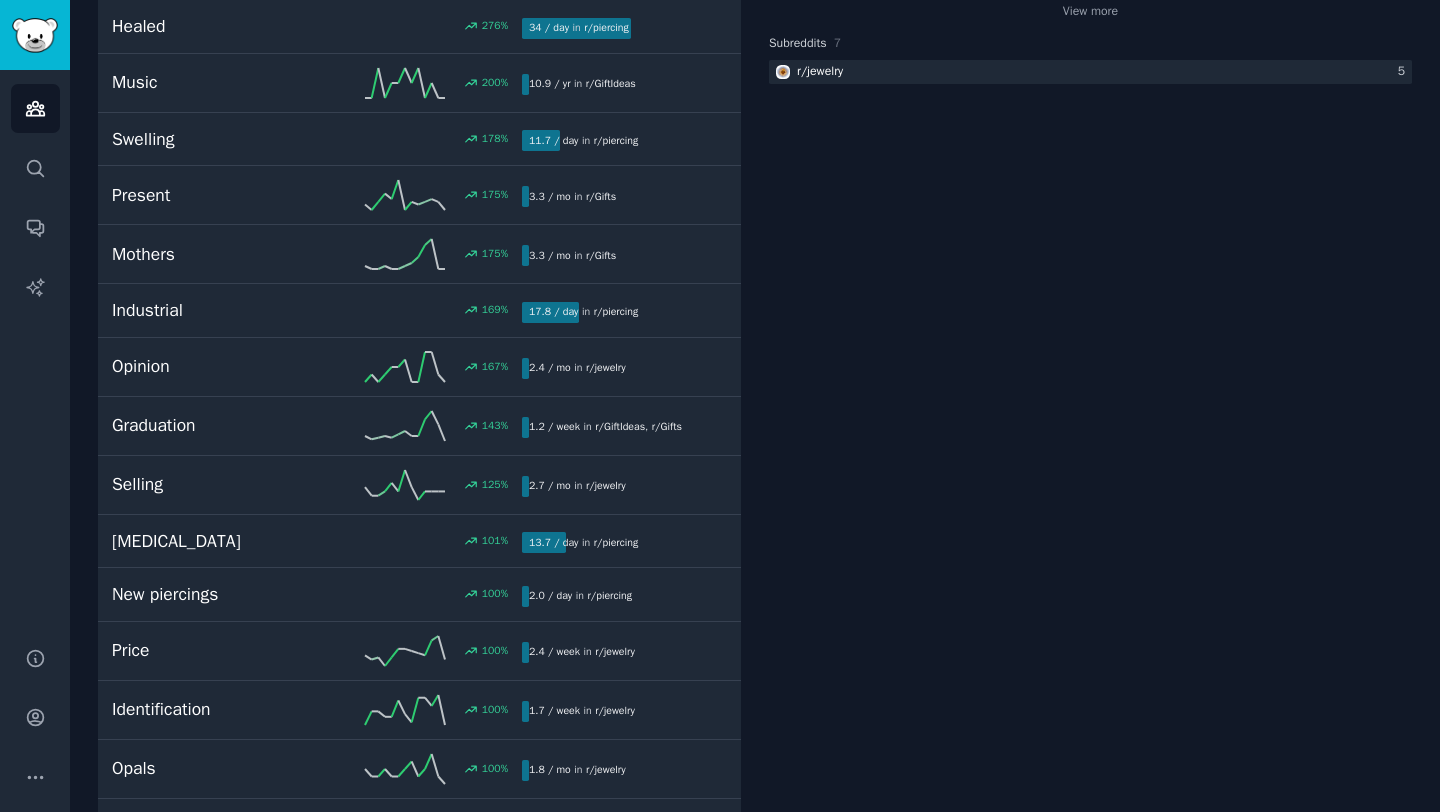 scroll, scrollTop: 0, scrollLeft: 0, axis: both 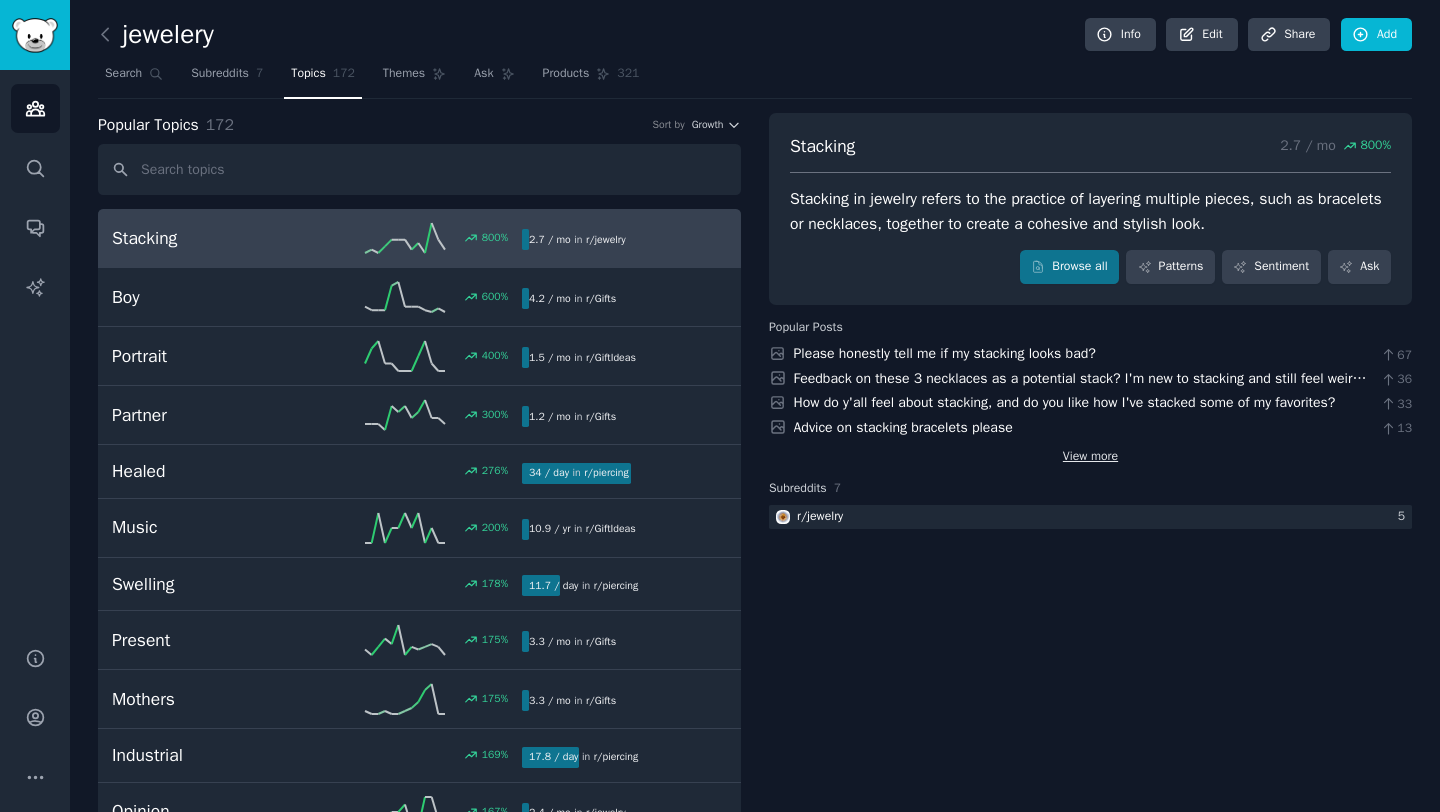 click on "View more" at bounding box center [1090, 457] 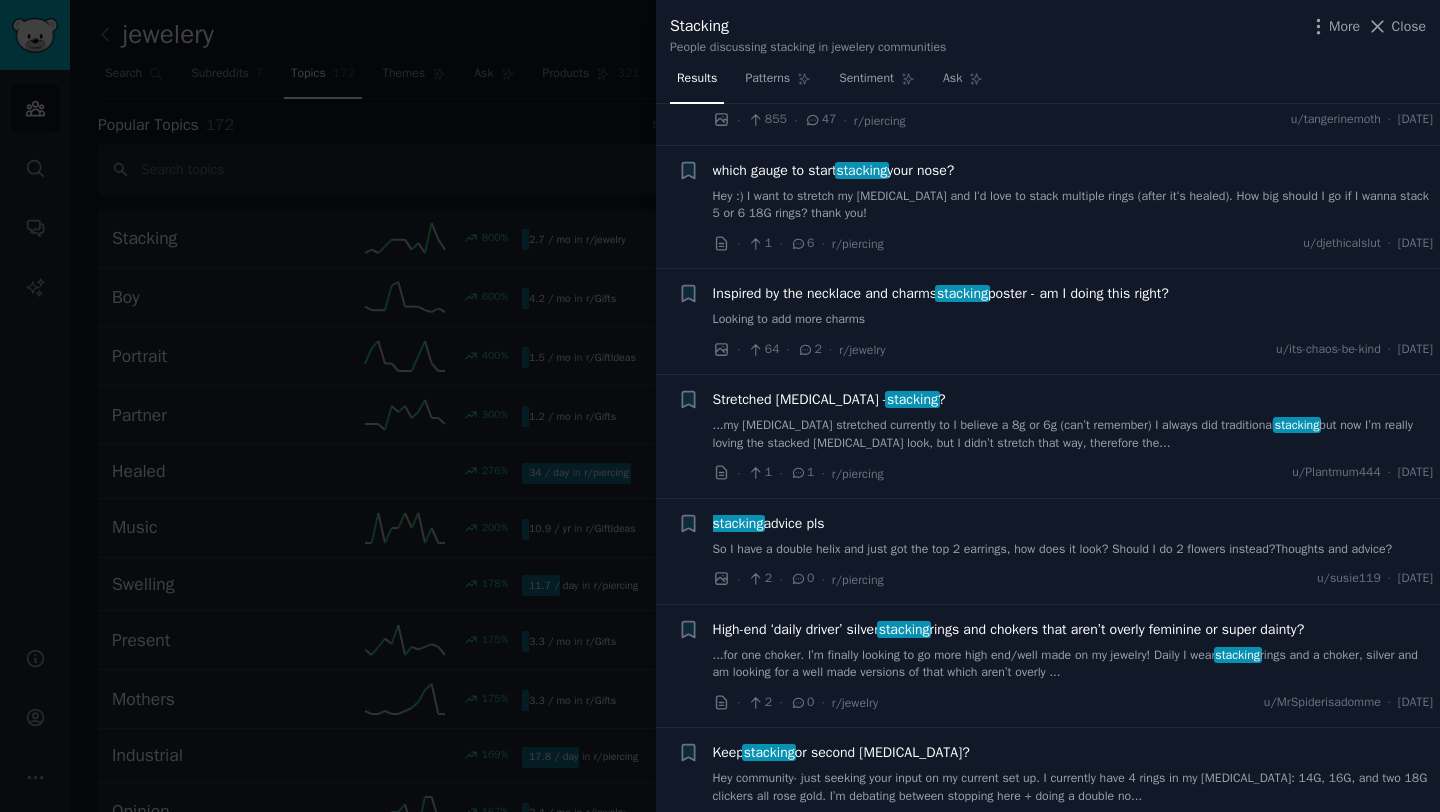 scroll, scrollTop: 5379, scrollLeft: 0, axis: vertical 